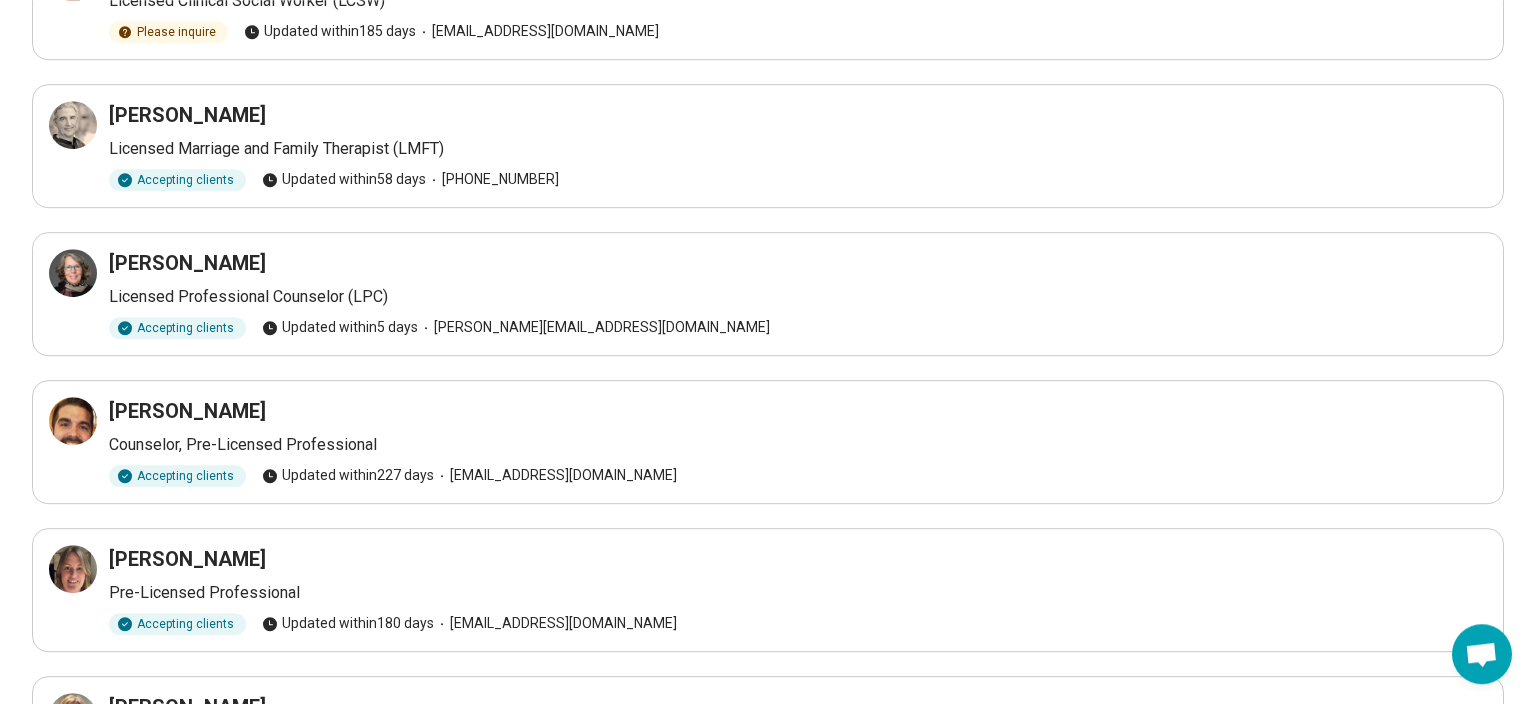 scroll, scrollTop: 966, scrollLeft: 0, axis: vertical 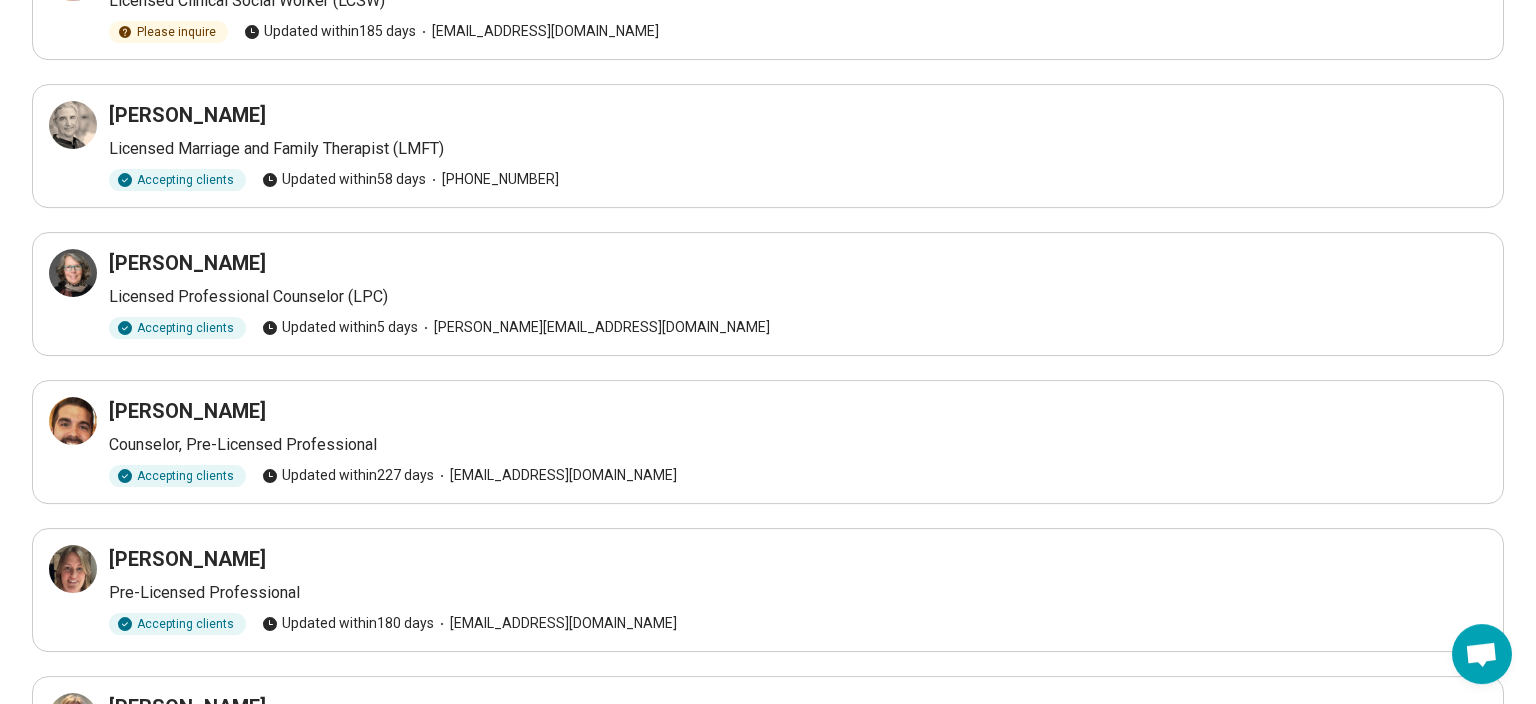 click on "Mark Johnson Licensed Marriage and Family Therapist (LMFT) Accepting clients Updated within  58 days (434) 886-0500" at bounding box center (768, 146) 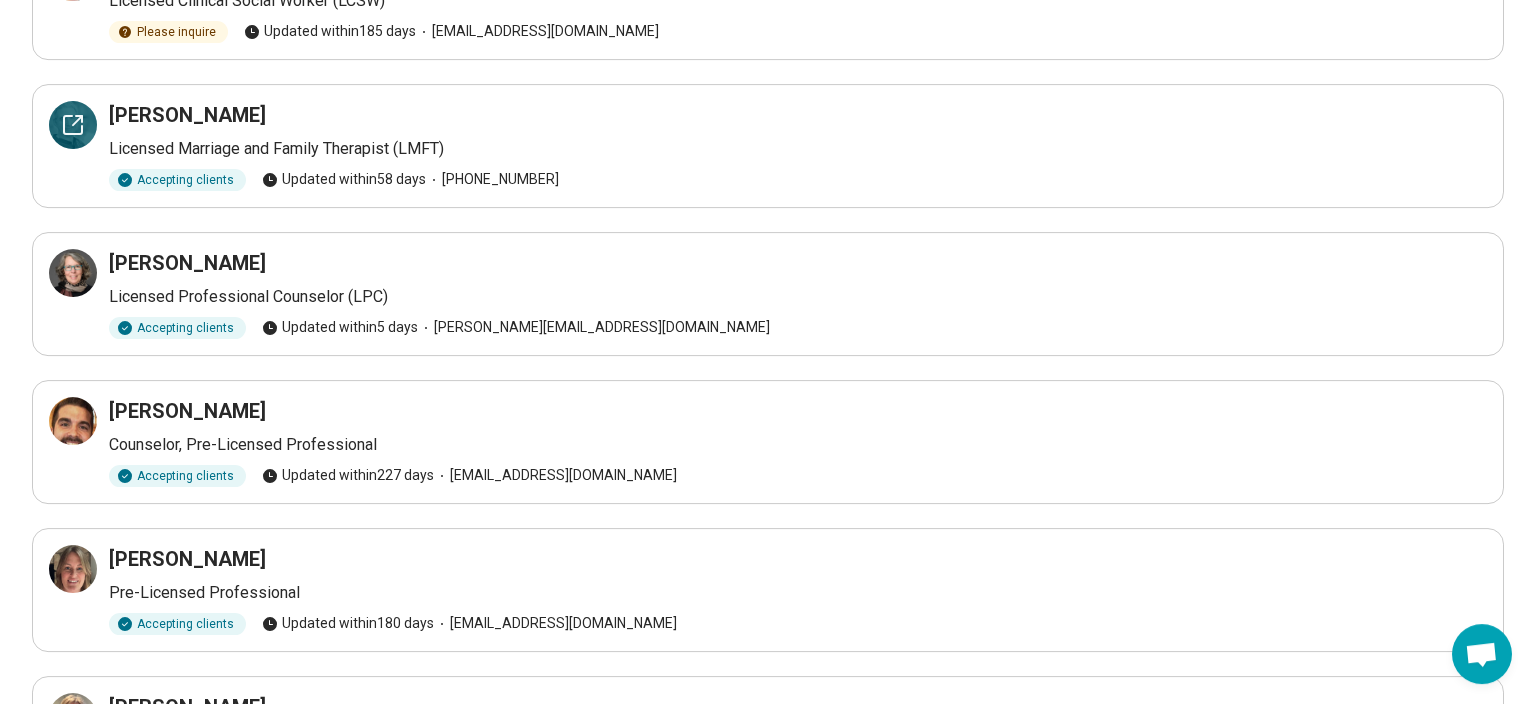 click at bounding box center [73, 125] 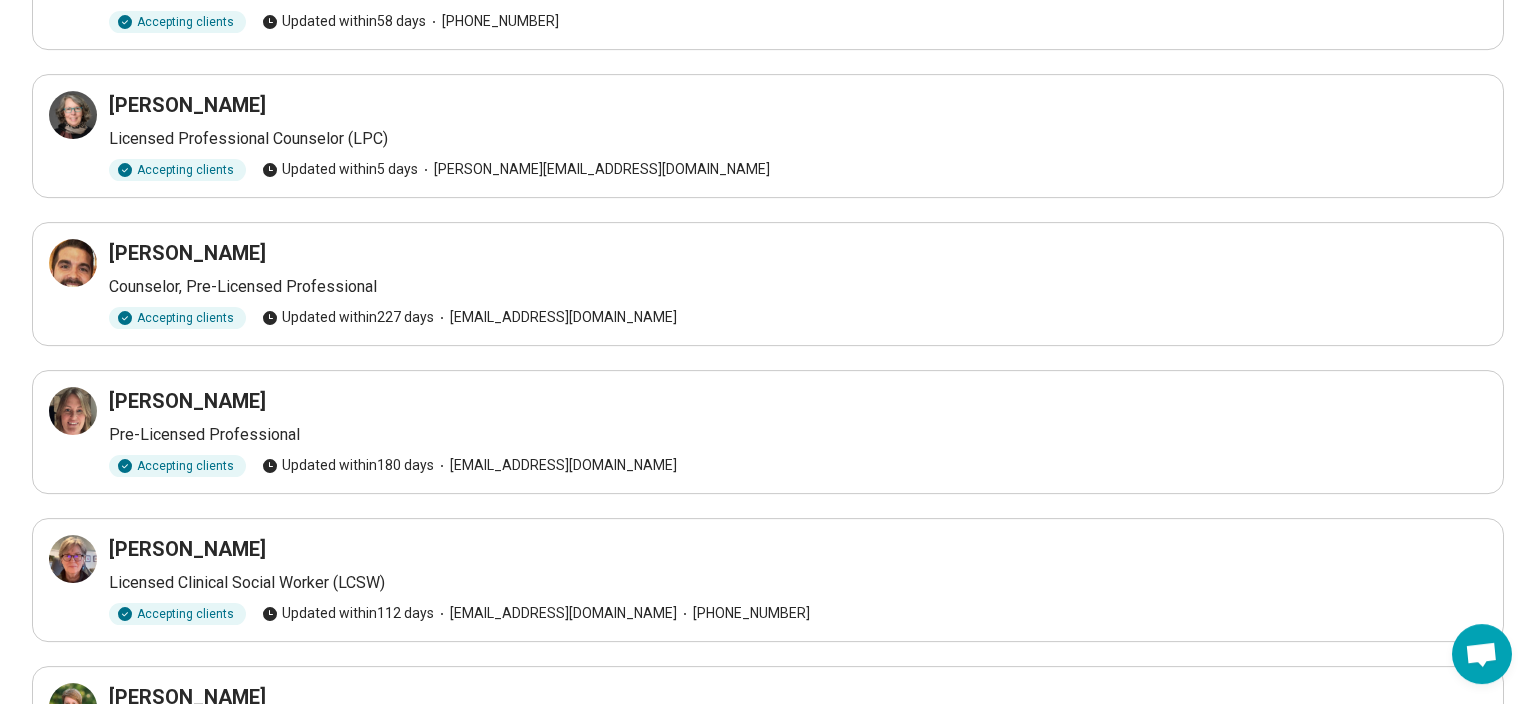 scroll, scrollTop: 1124, scrollLeft: 0, axis: vertical 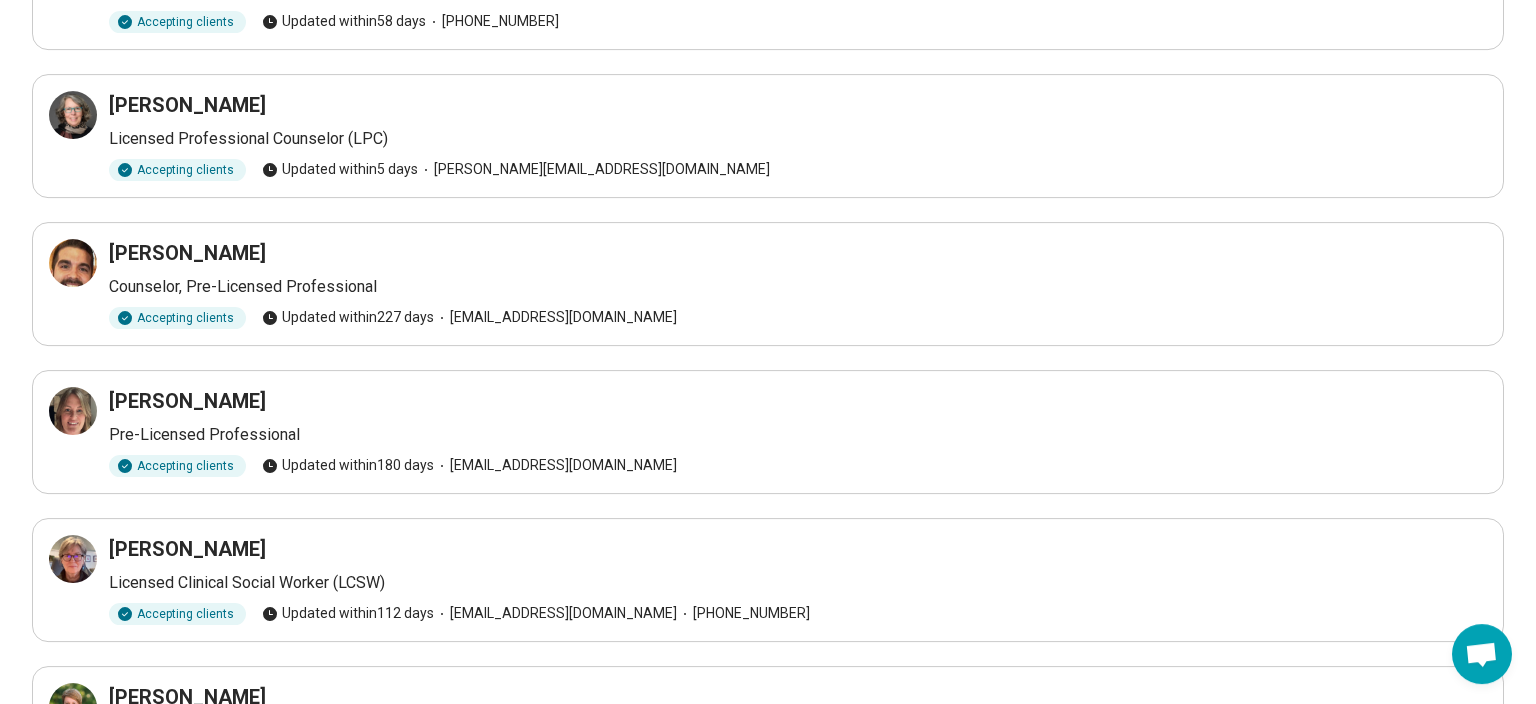 click on "[PERSON_NAME]" at bounding box center (187, 253) 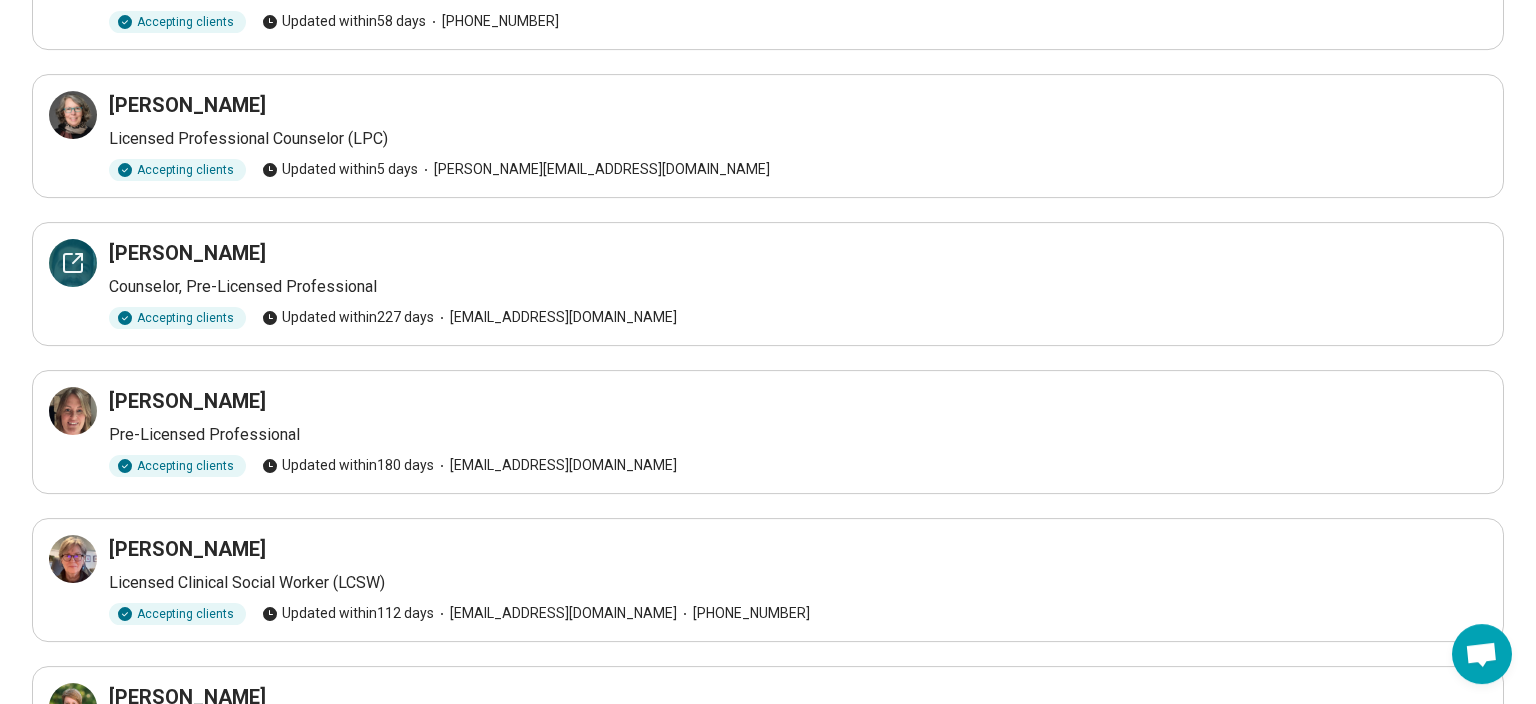 click at bounding box center [73, 263] 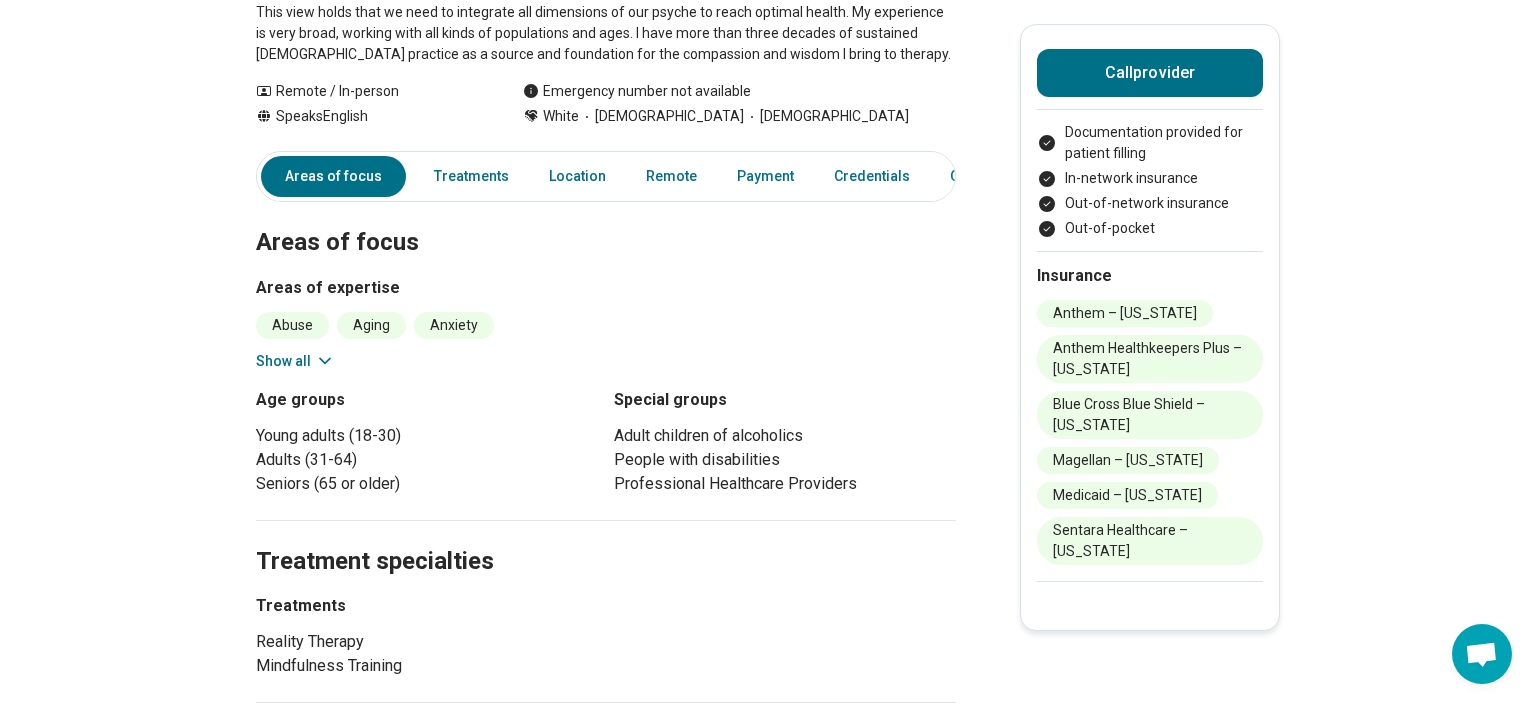 scroll, scrollTop: 340, scrollLeft: 0, axis: vertical 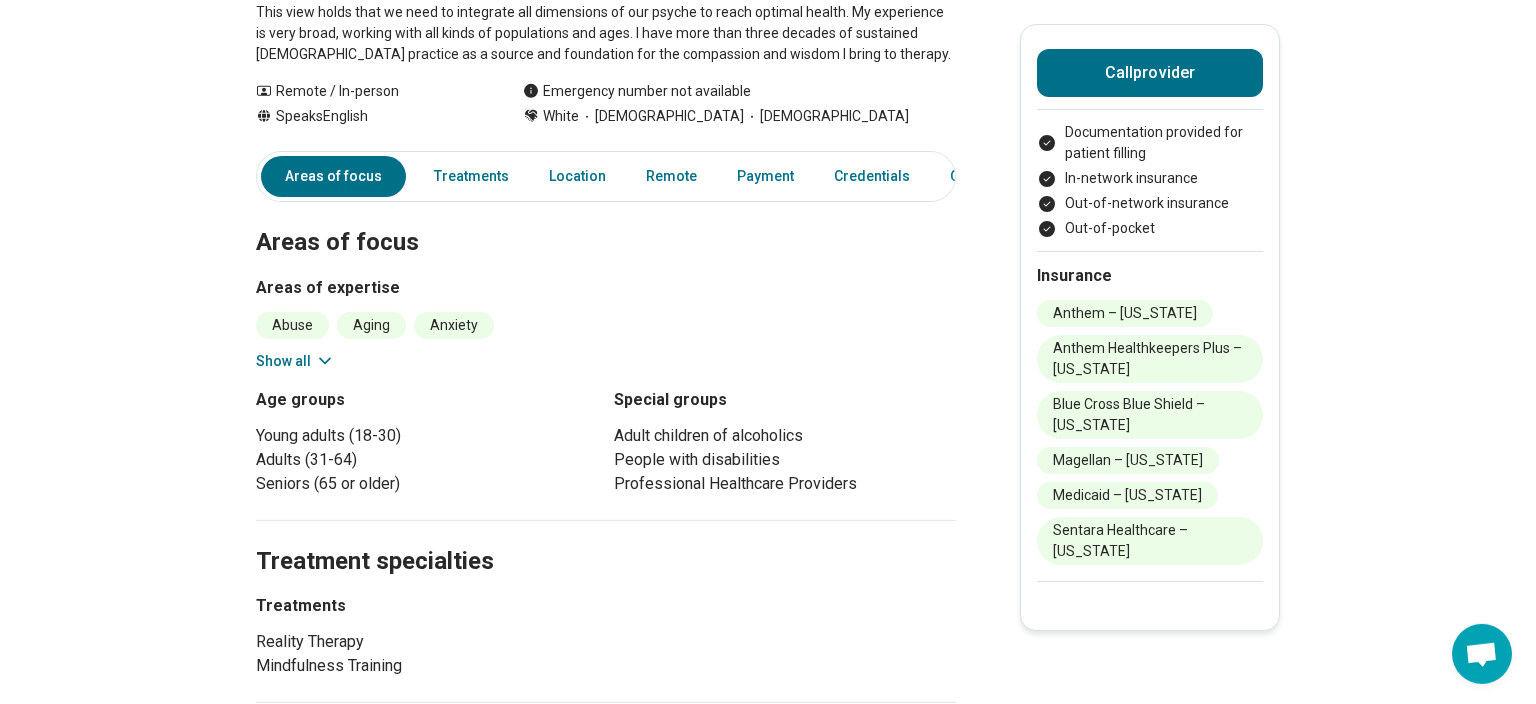 click on "Show all" at bounding box center [295, 361] 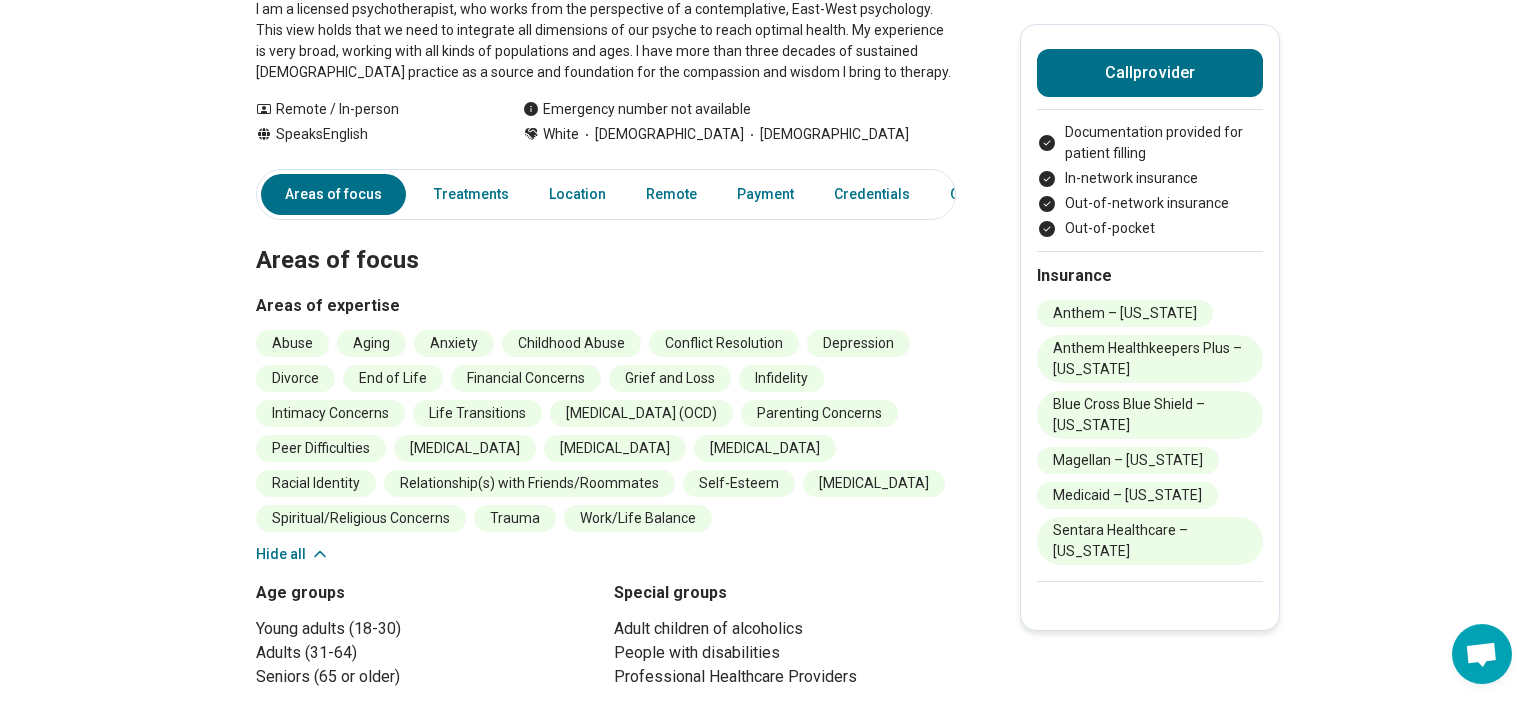 scroll, scrollTop: 274, scrollLeft: 0, axis: vertical 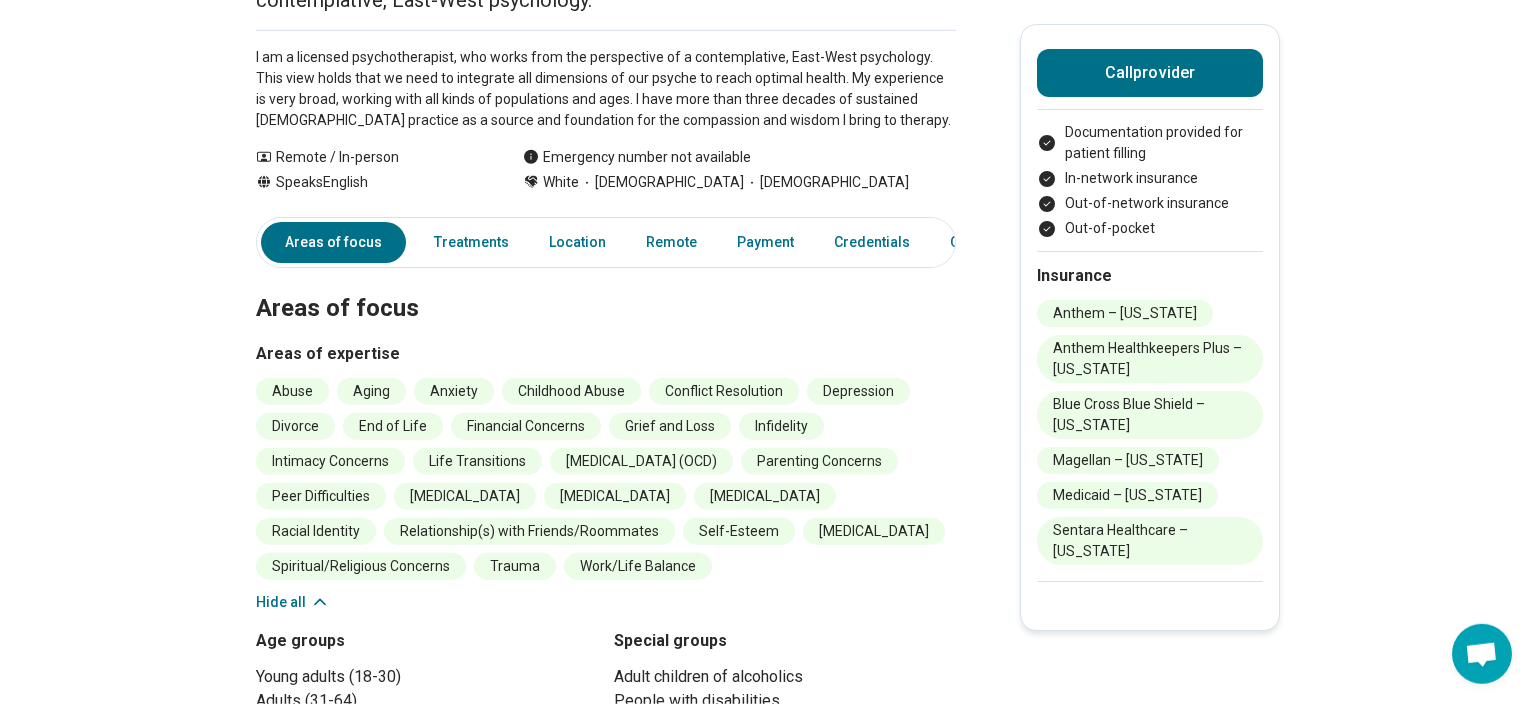 click on "Call  provider" at bounding box center (1150, 79) 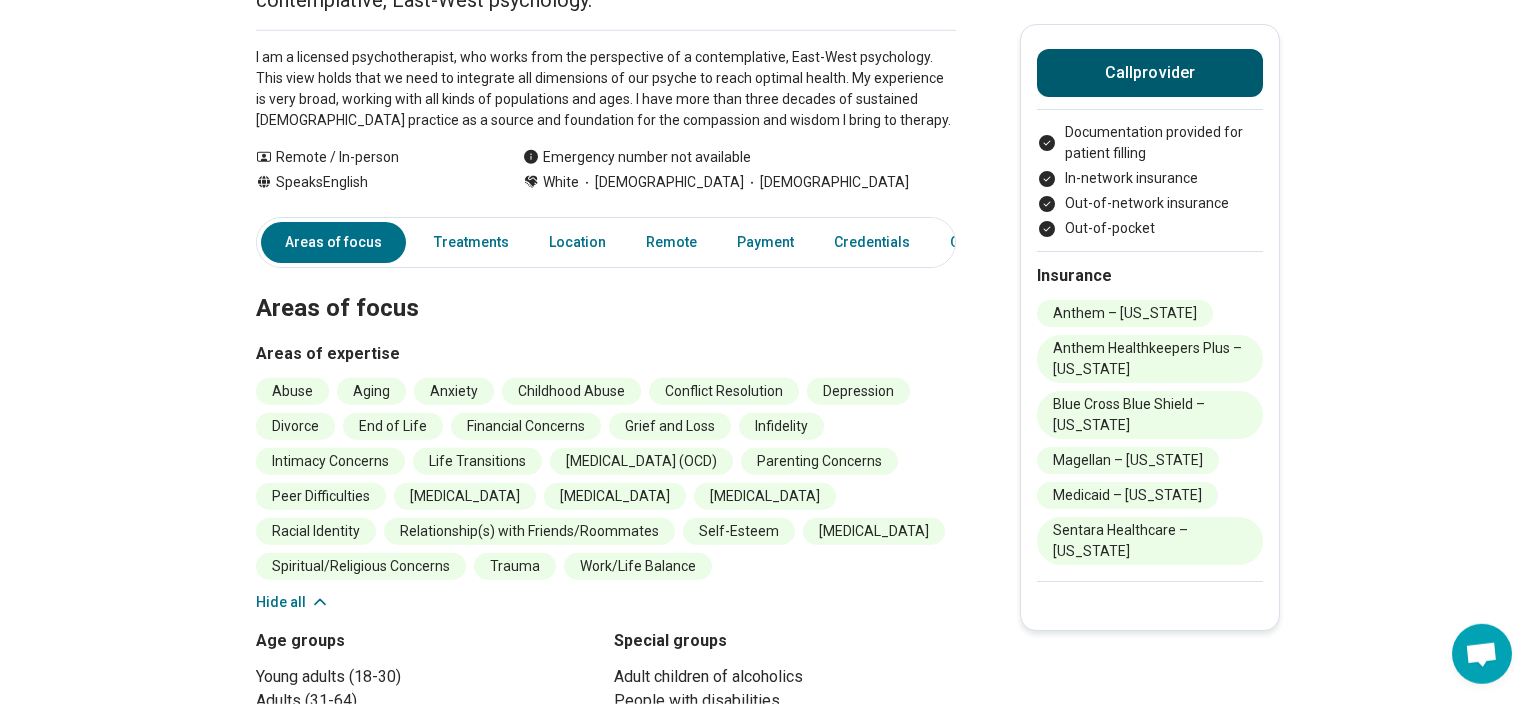 click on "Call  provider" at bounding box center (1150, 73) 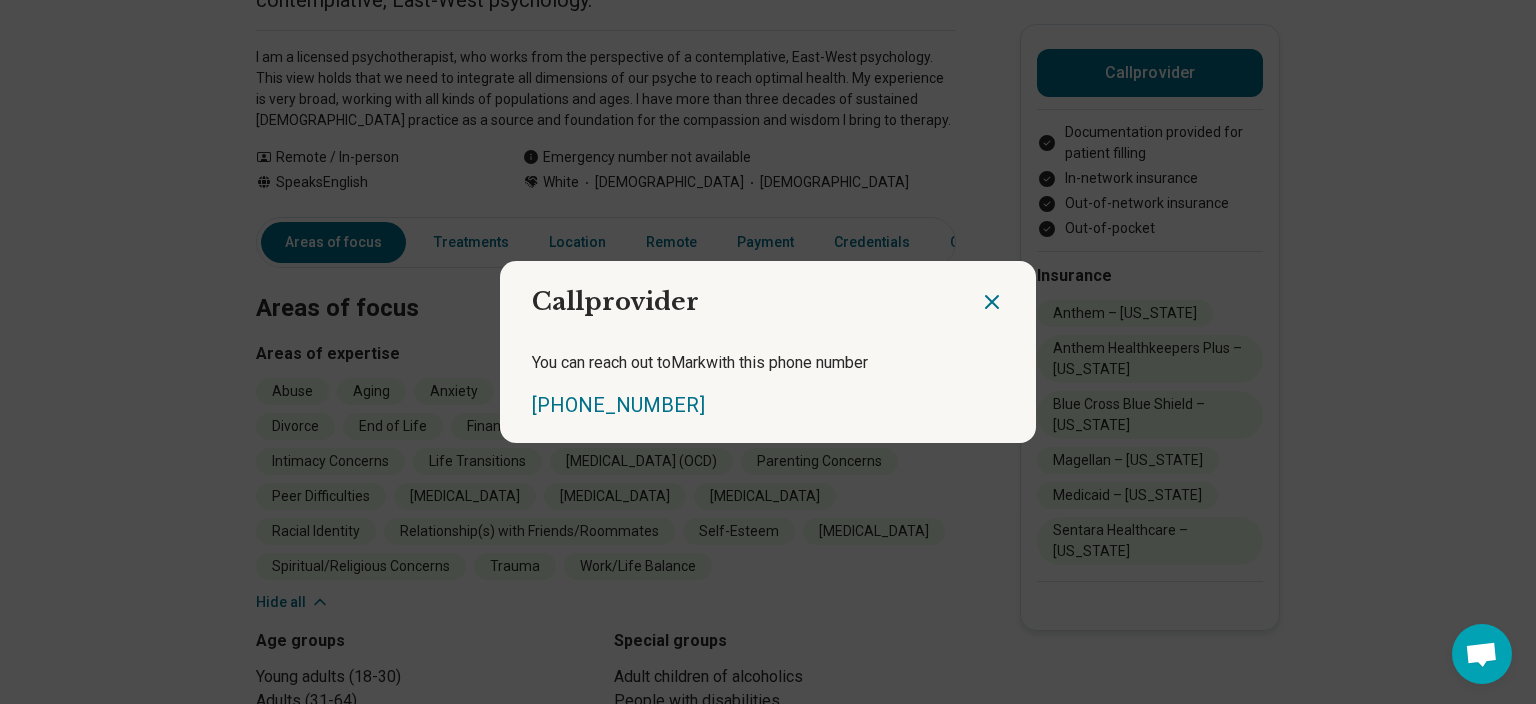 click 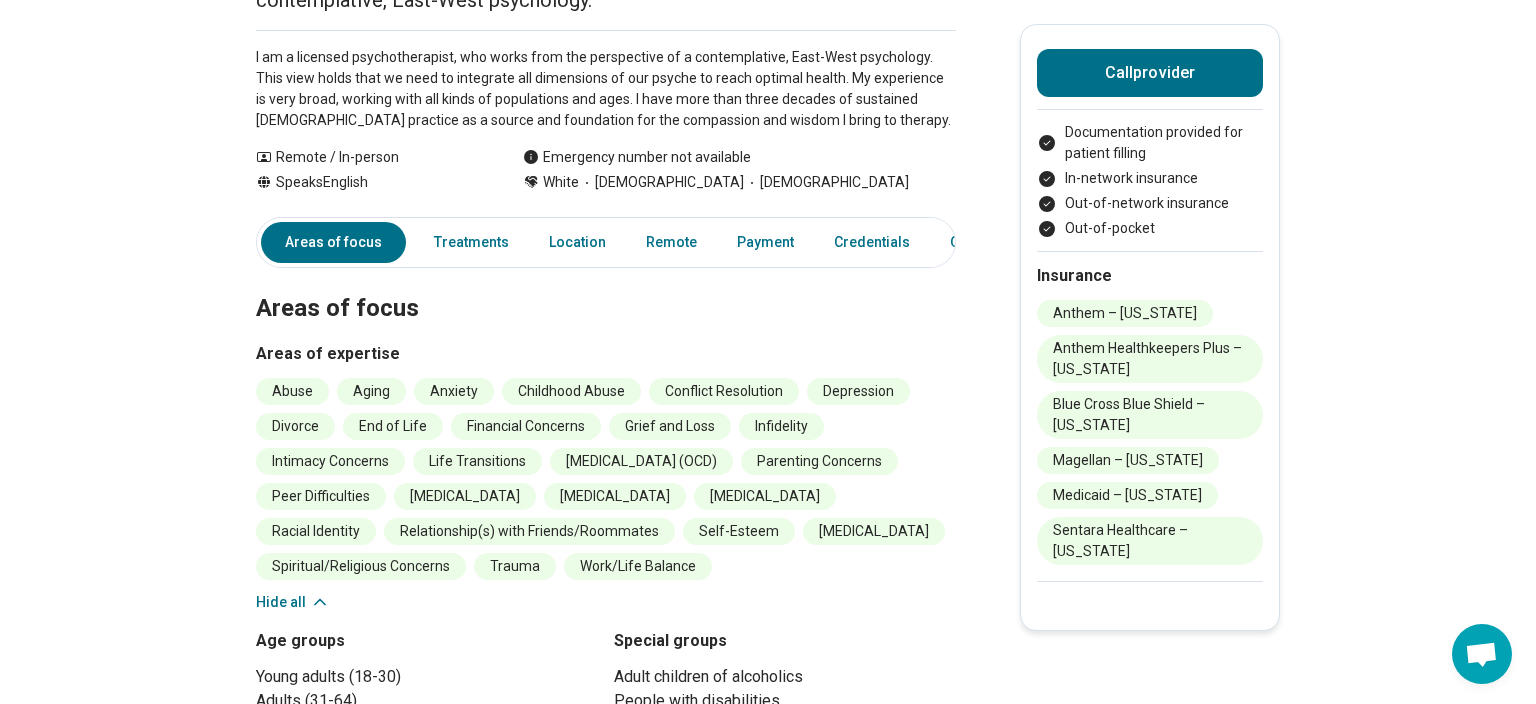 scroll, scrollTop: 0, scrollLeft: 0, axis: both 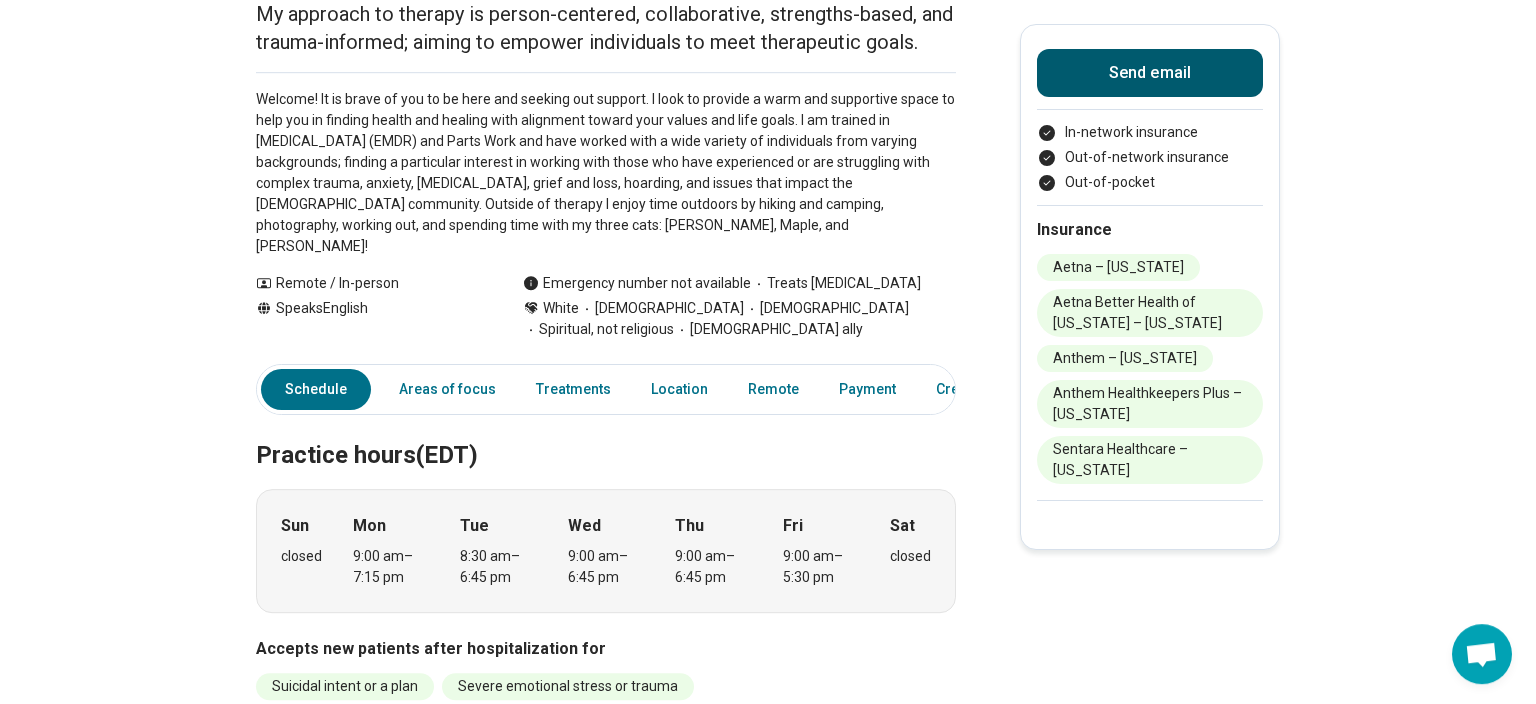 click on "Send email" at bounding box center [1150, 73] 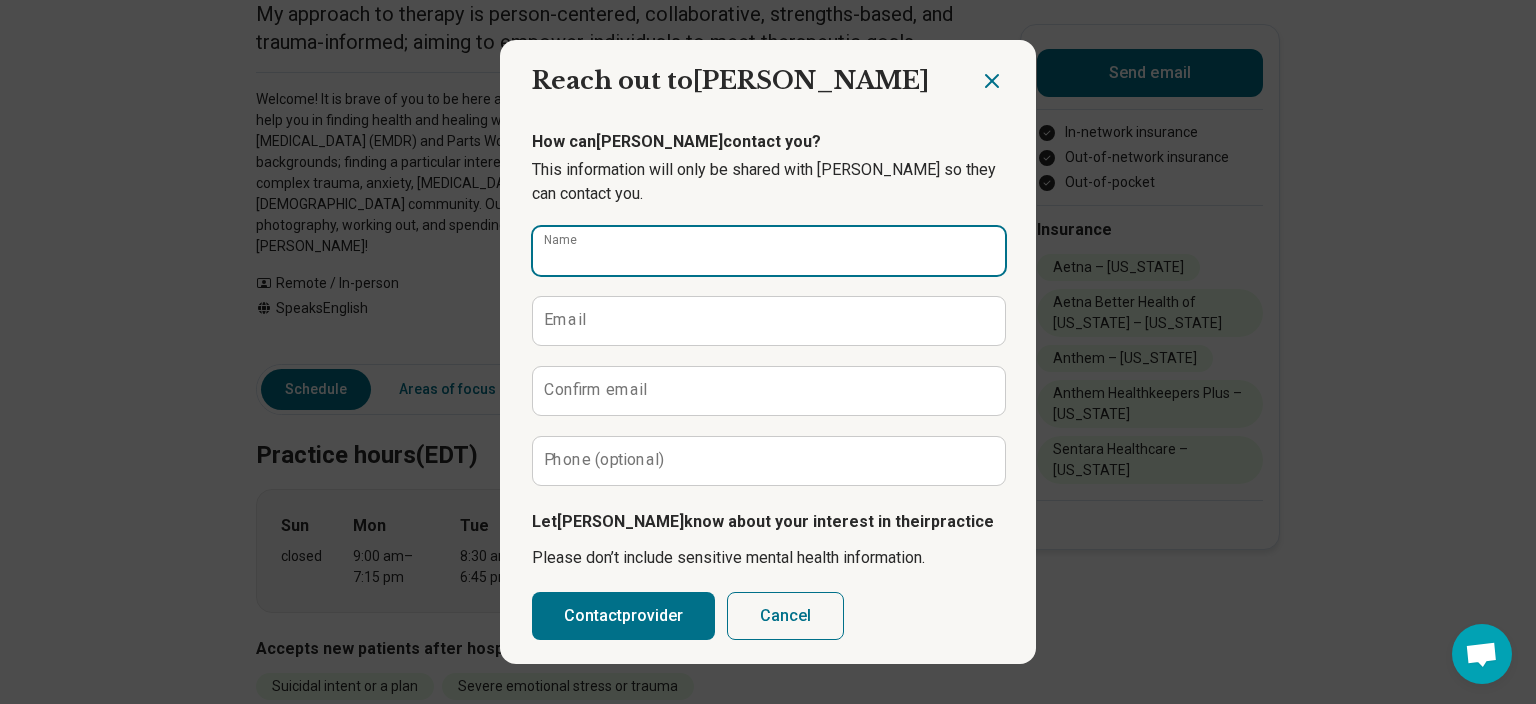 click on "Name" at bounding box center (769, 251) 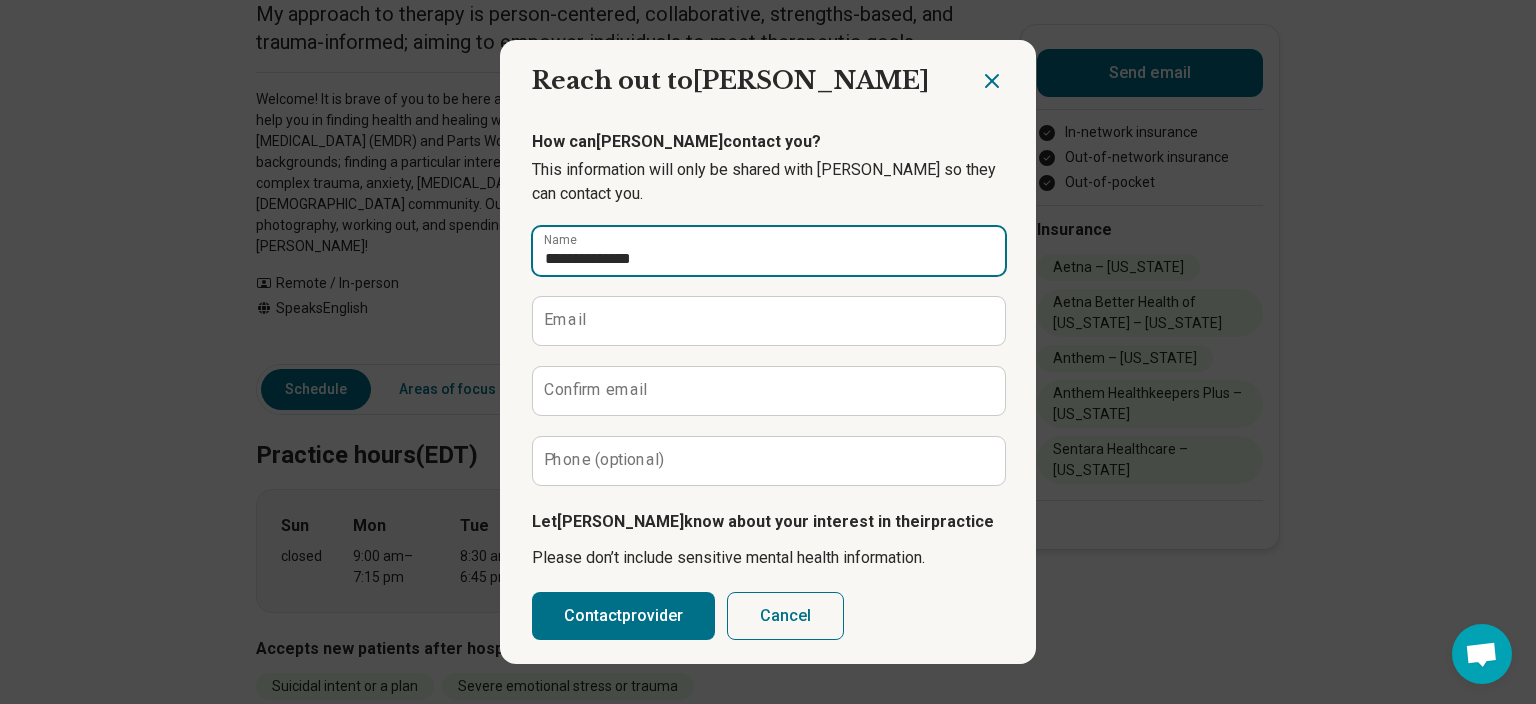 type on "**********" 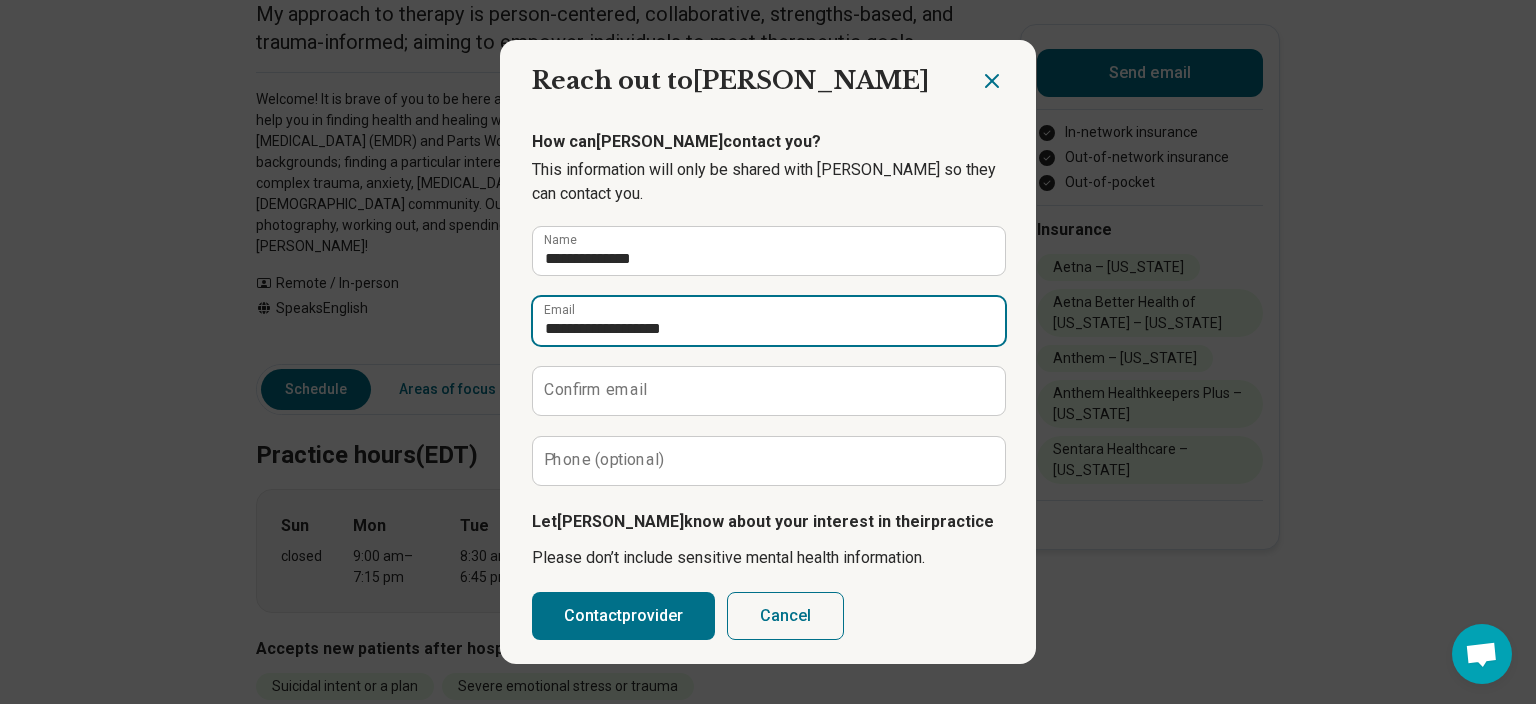type on "**********" 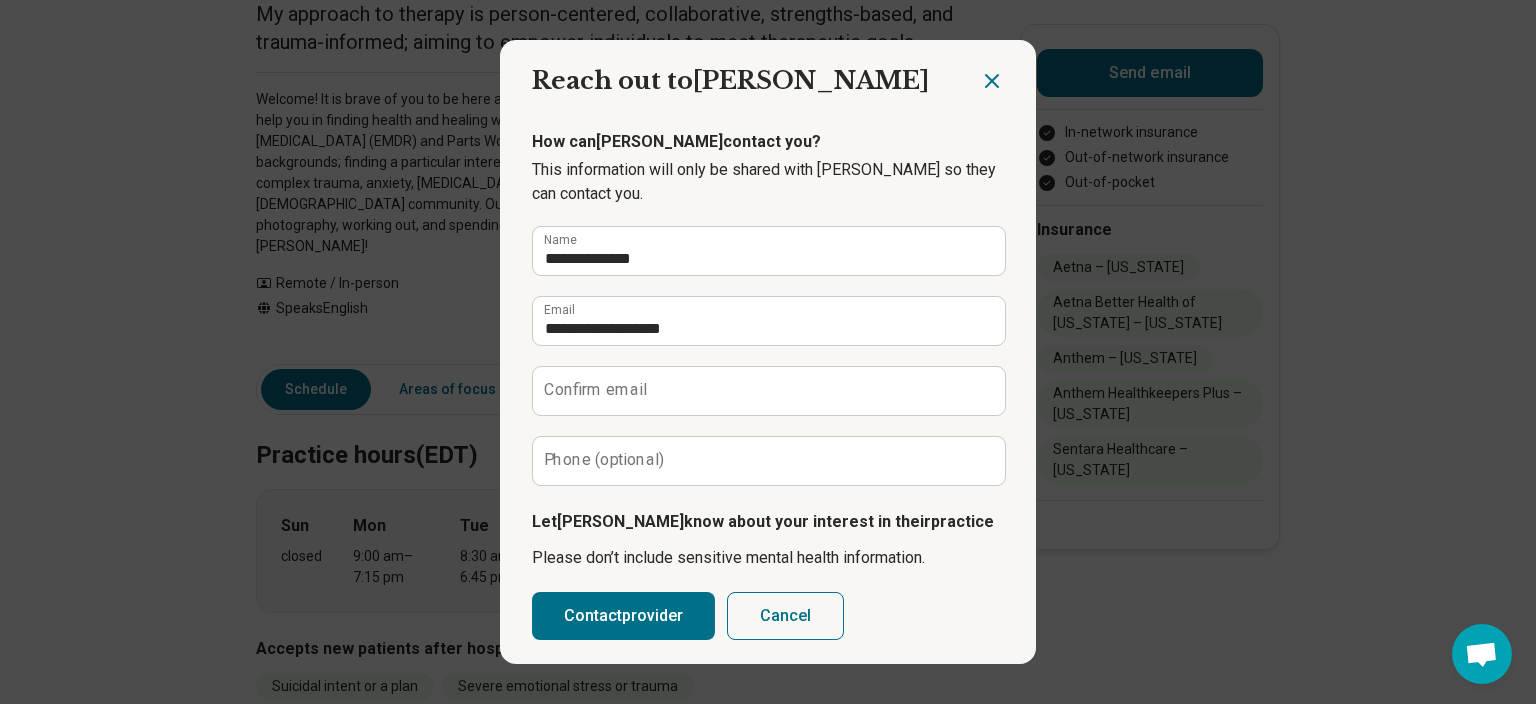 click on "Confirm email" at bounding box center [595, 390] 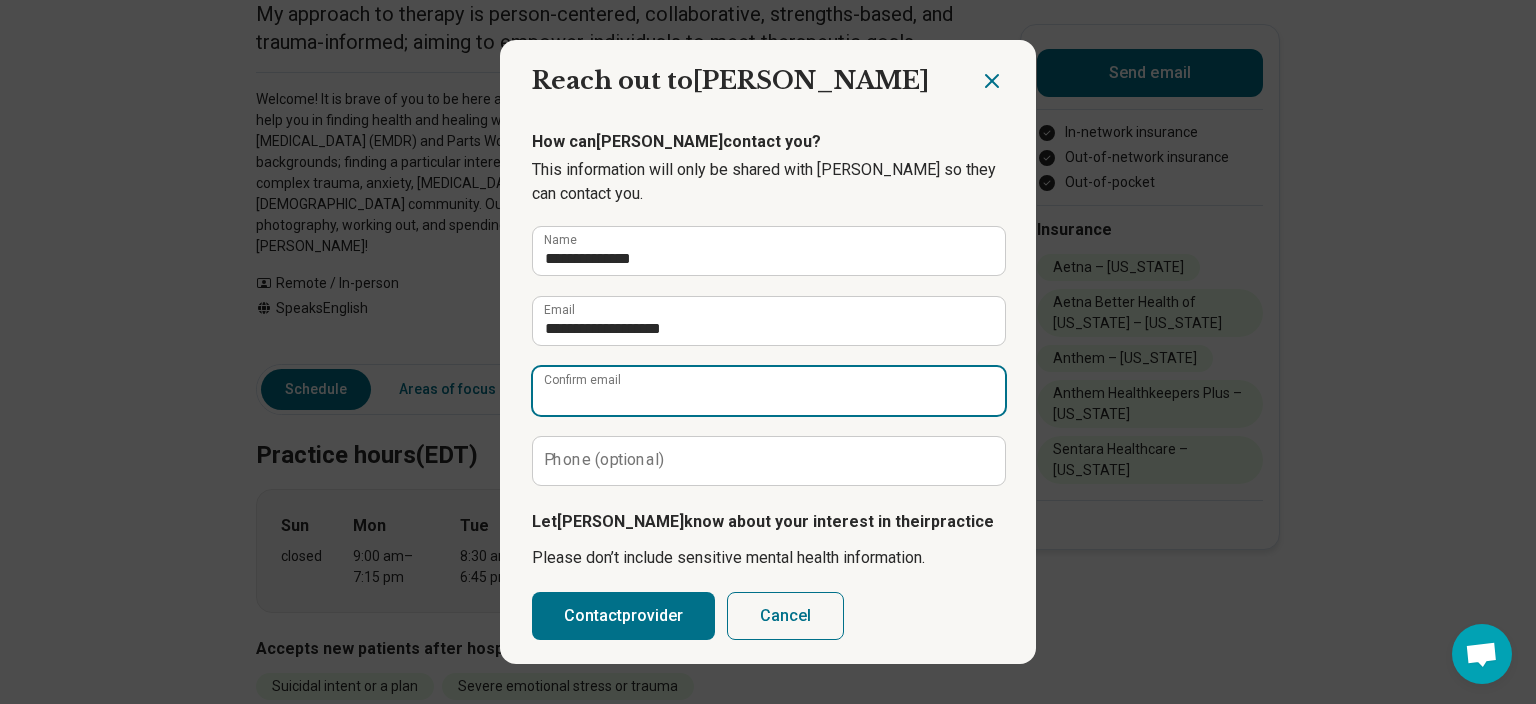 click on "Confirm email" at bounding box center [769, 391] 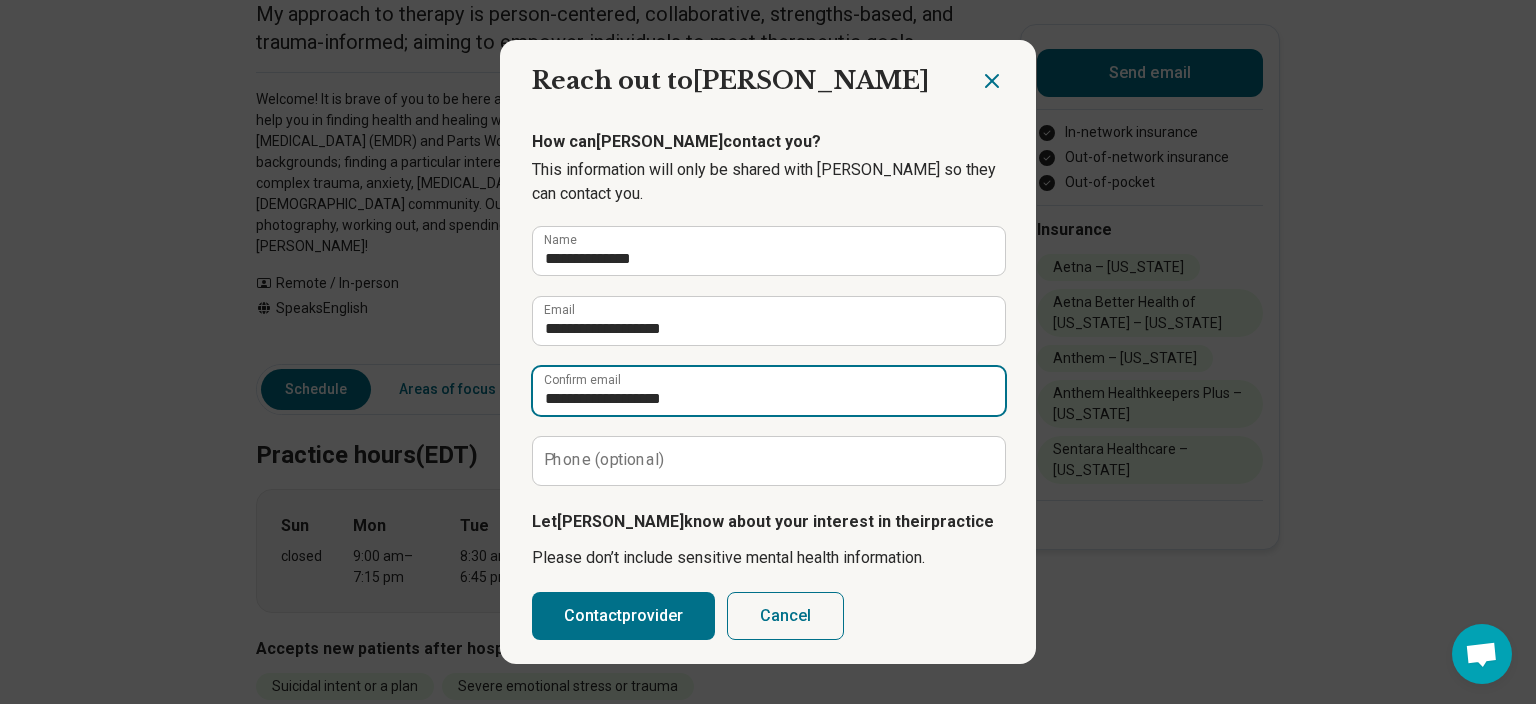 type on "**********" 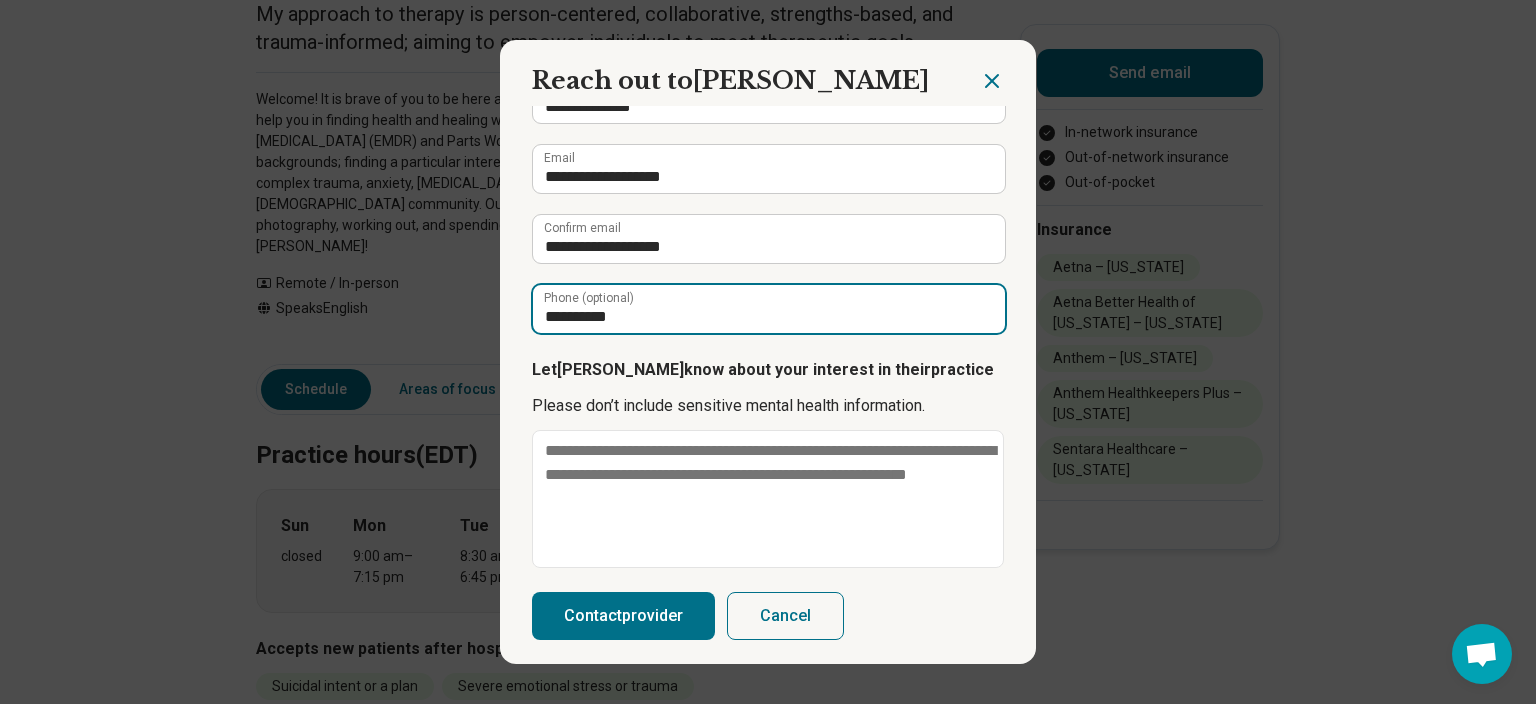 scroll, scrollTop: 202, scrollLeft: 0, axis: vertical 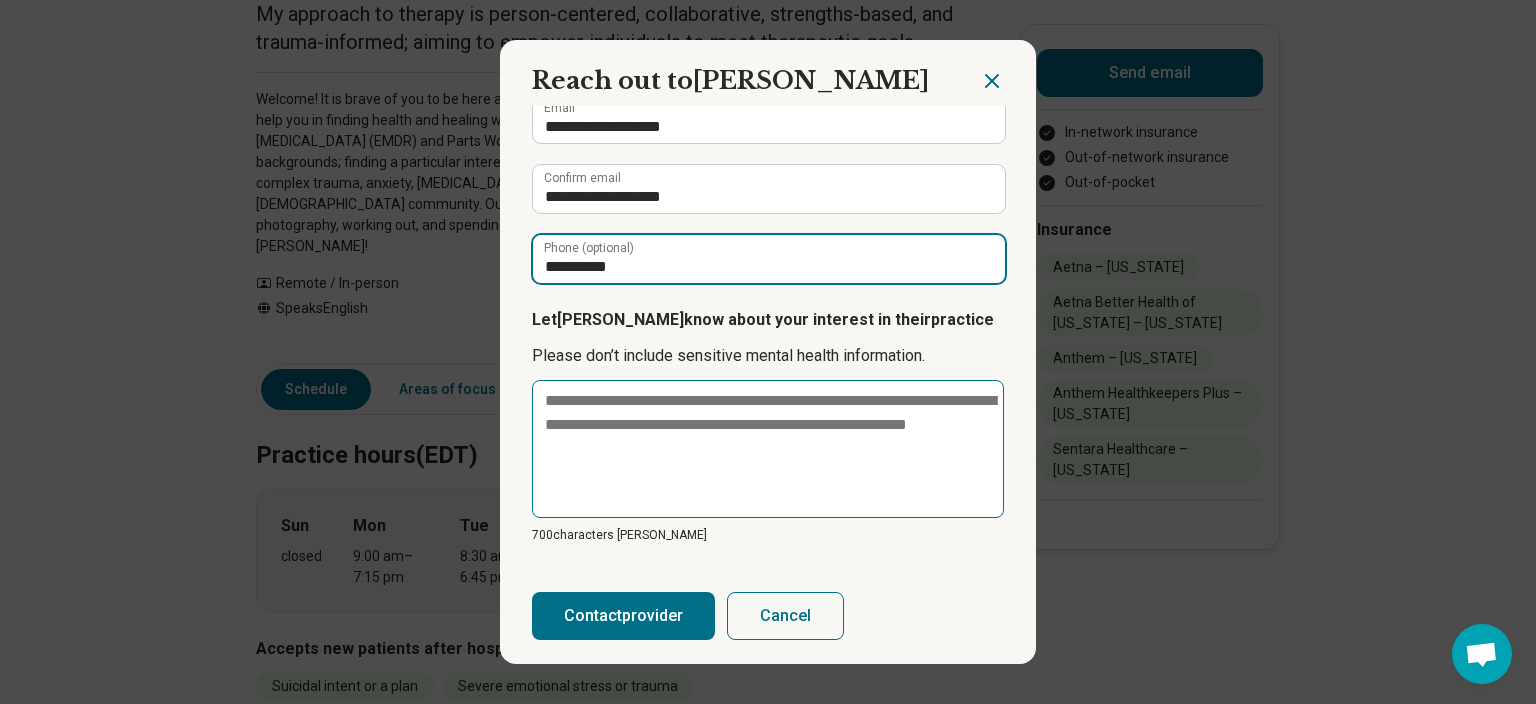 type on "**********" 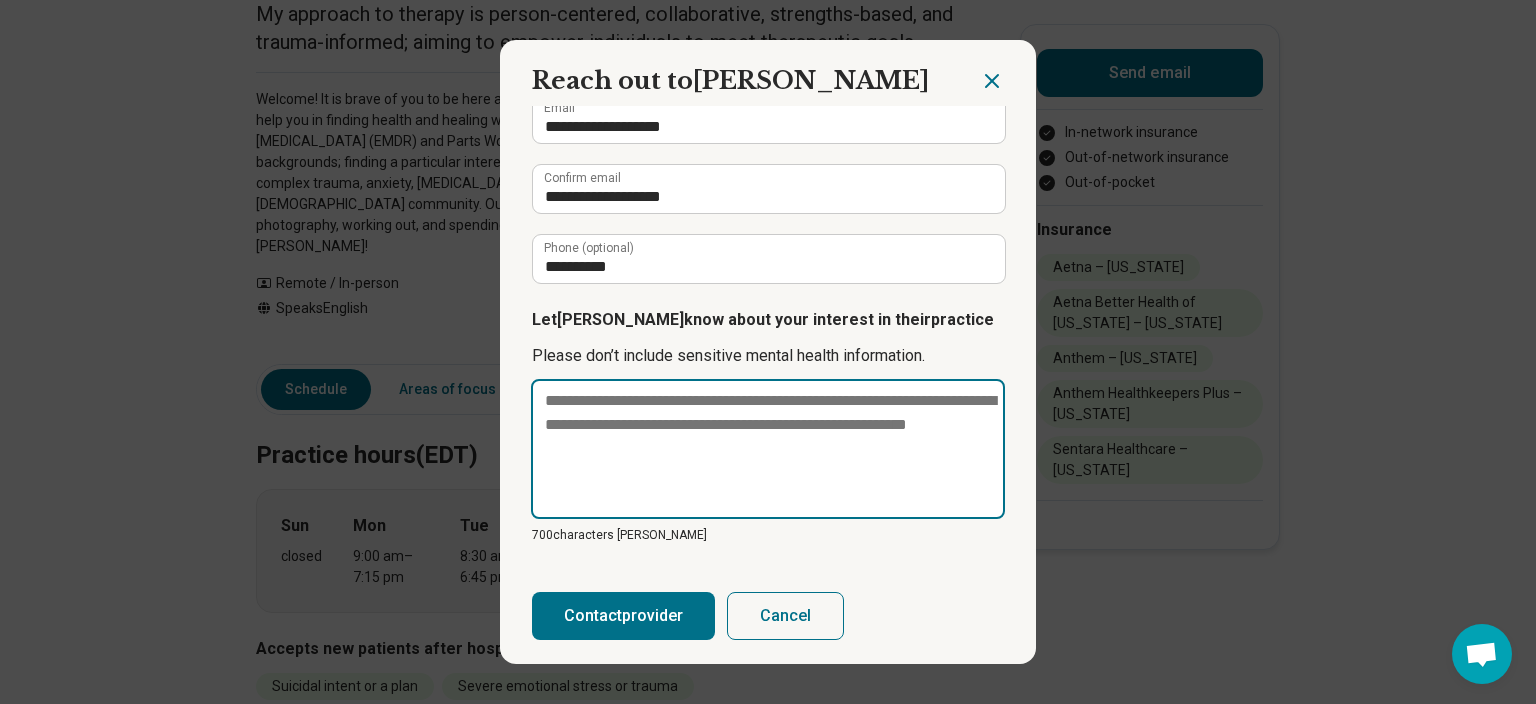click at bounding box center [768, 449] 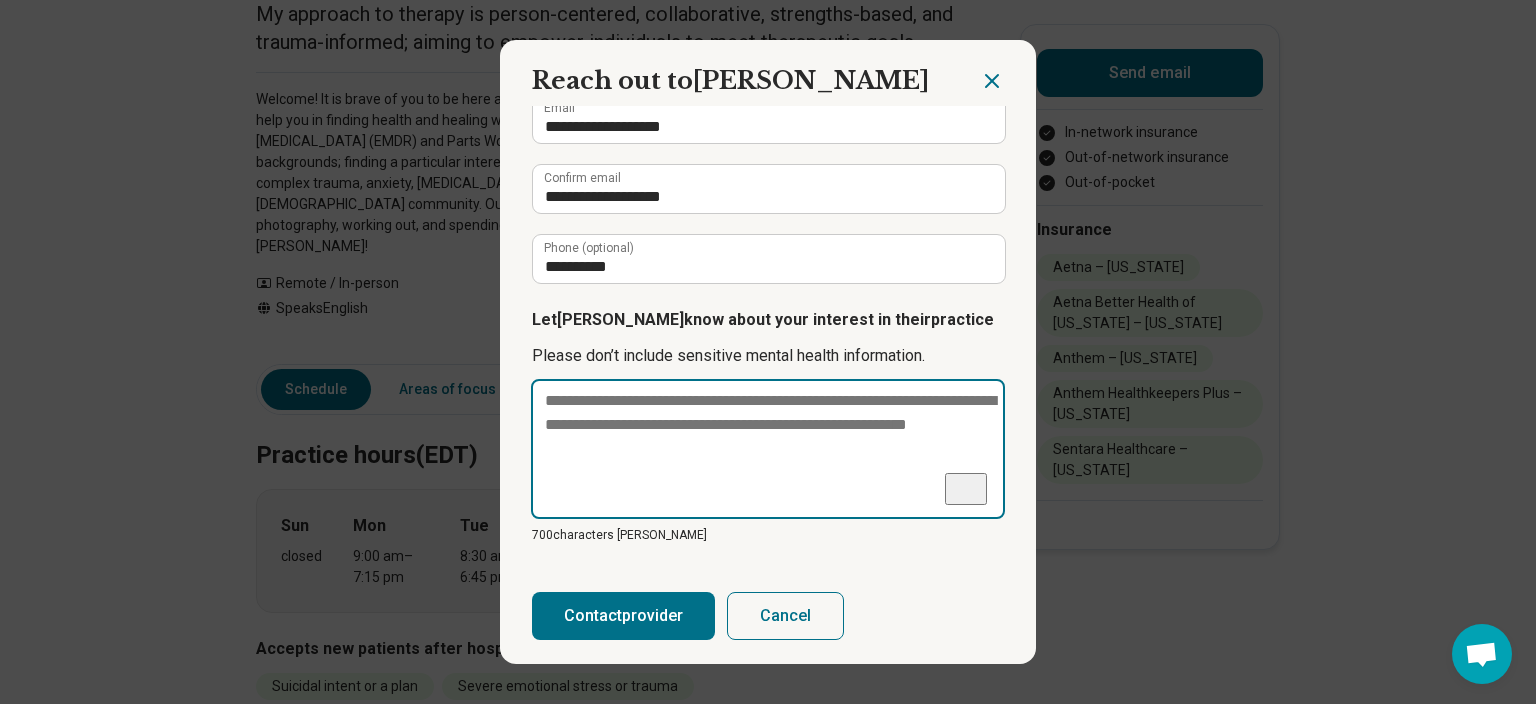 paste on "**********" 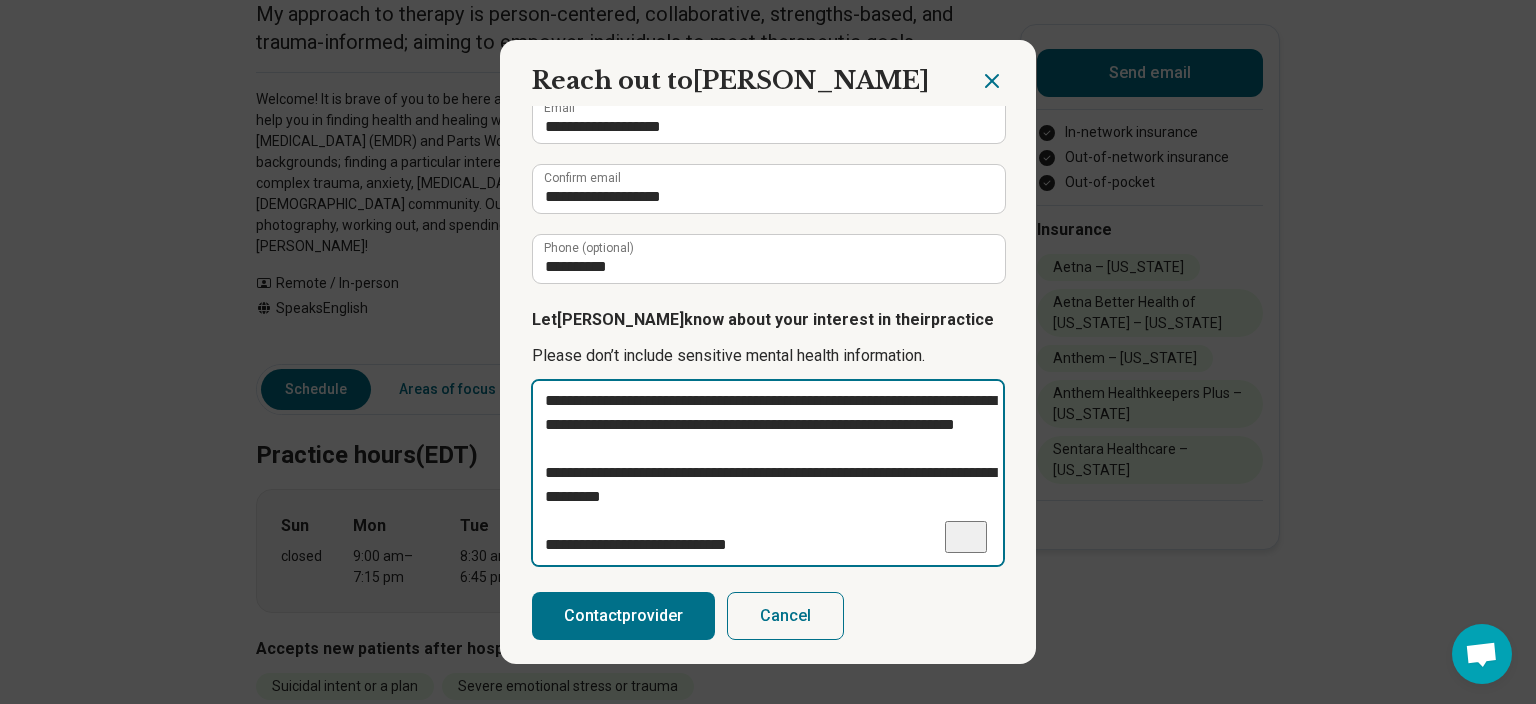 scroll, scrollTop: 182, scrollLeft: 0, axis: vertical 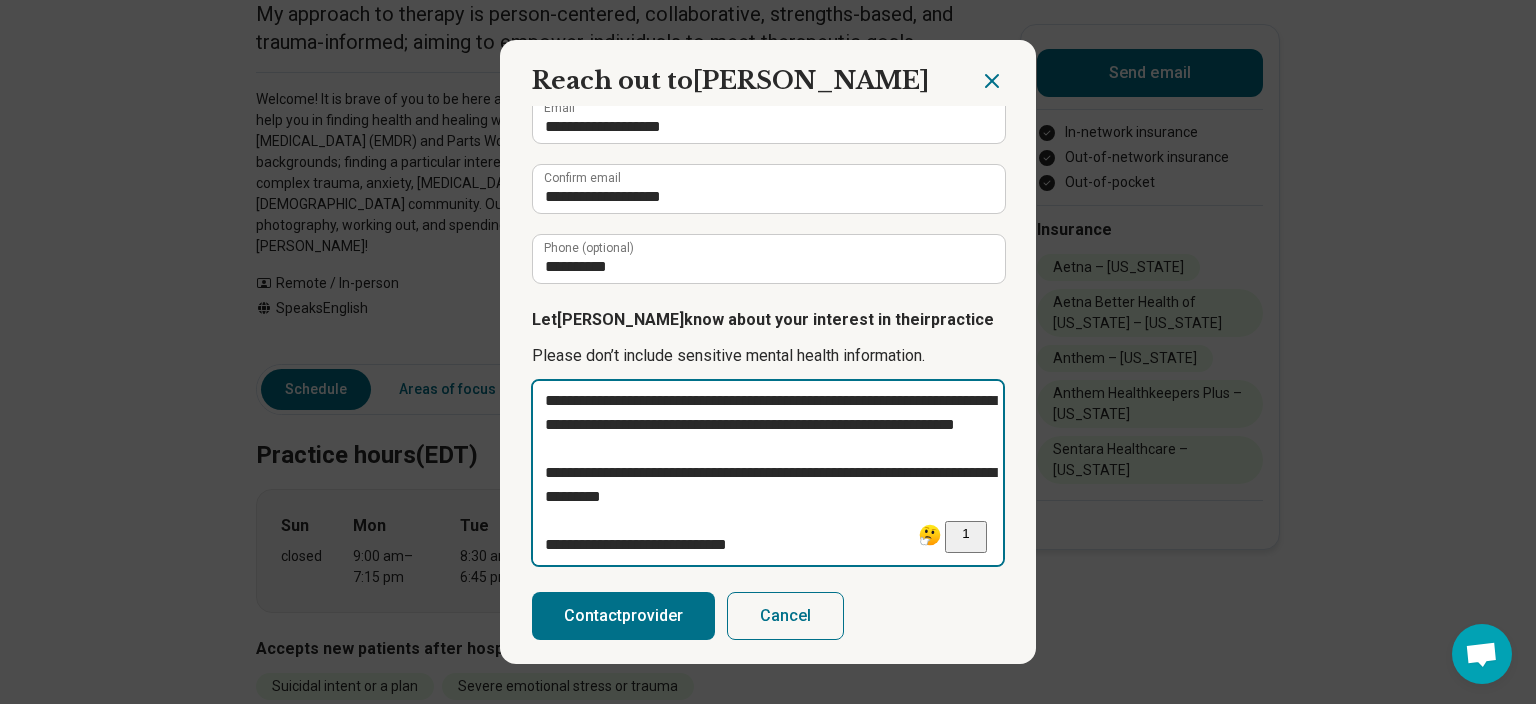 drag, startPoint x: 726, startPoint y: 450, endPoint x: 952, endPoint y: 404, distance: 230.63391 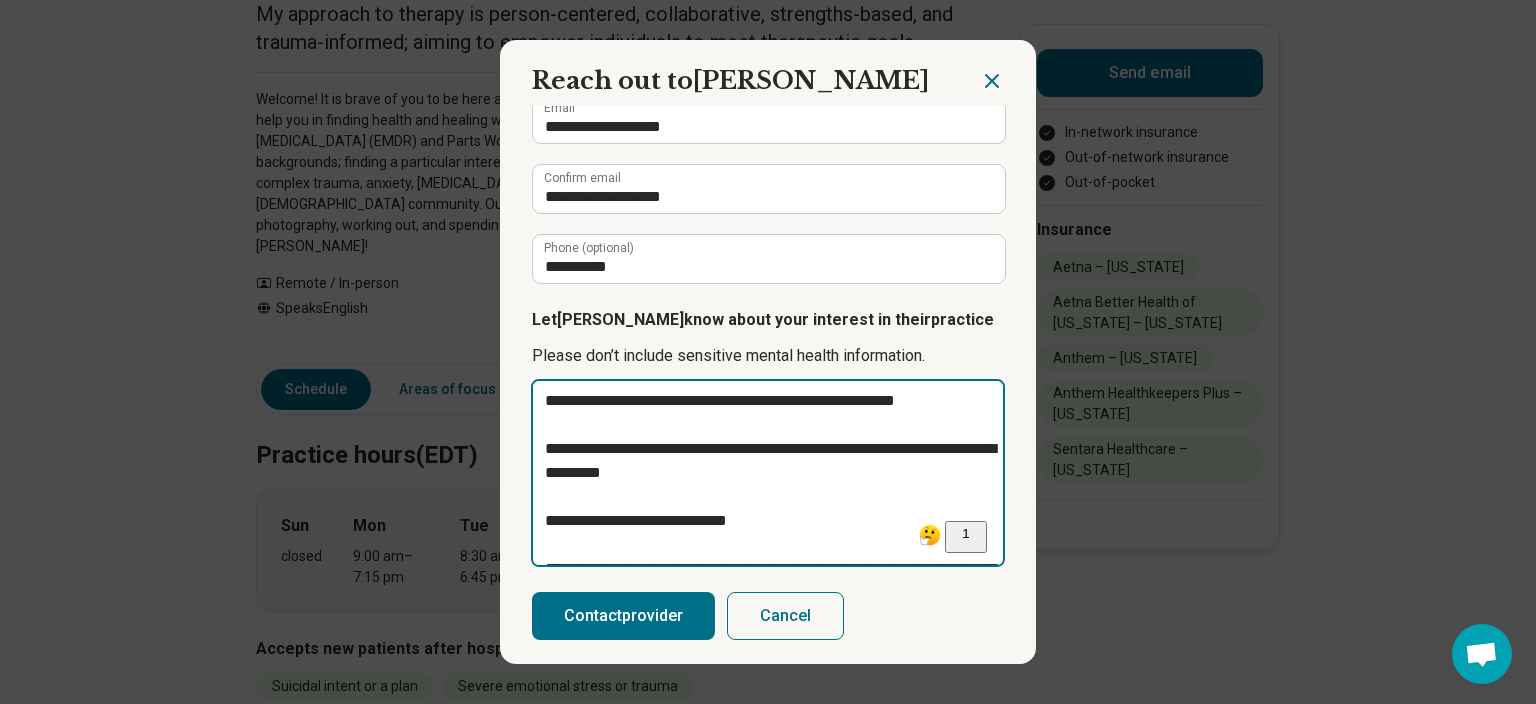 type on "**********" 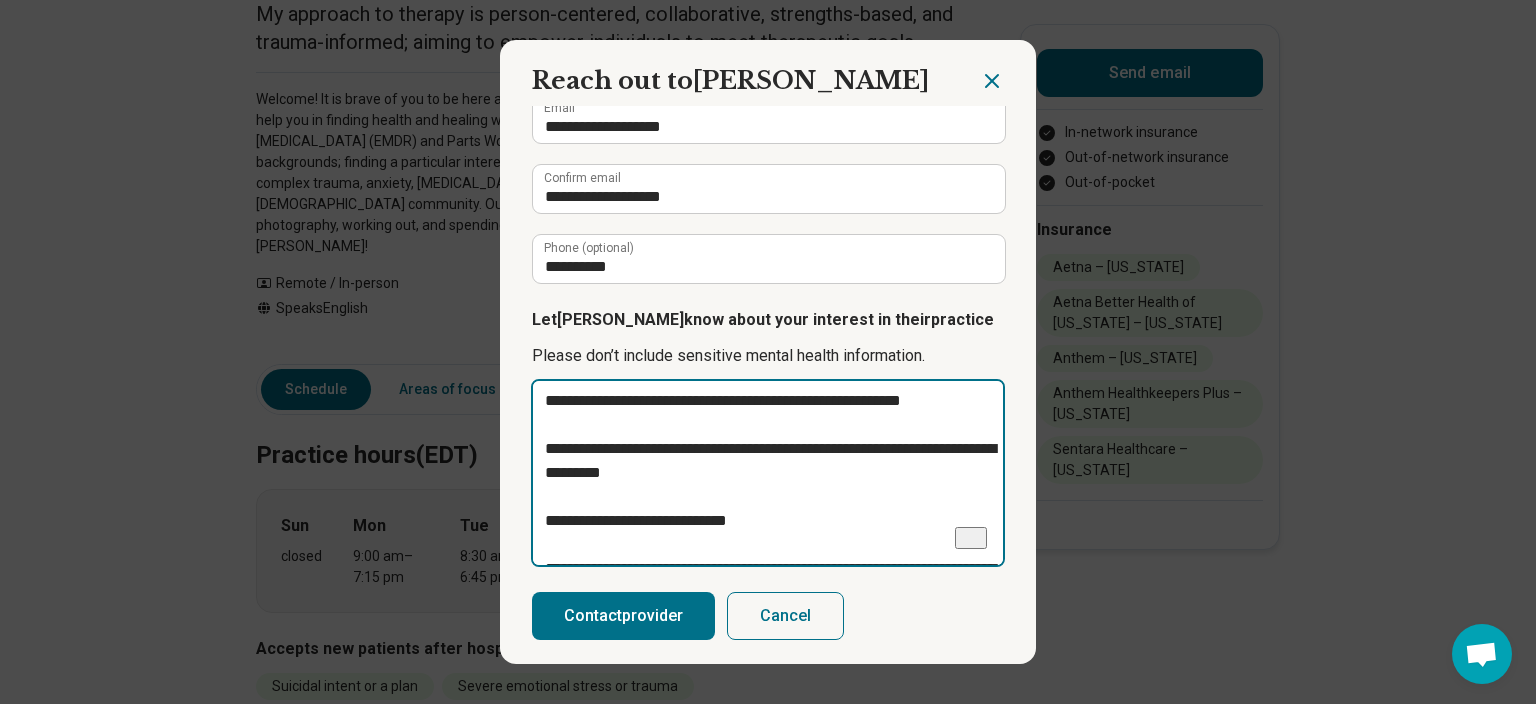 type on "**********" 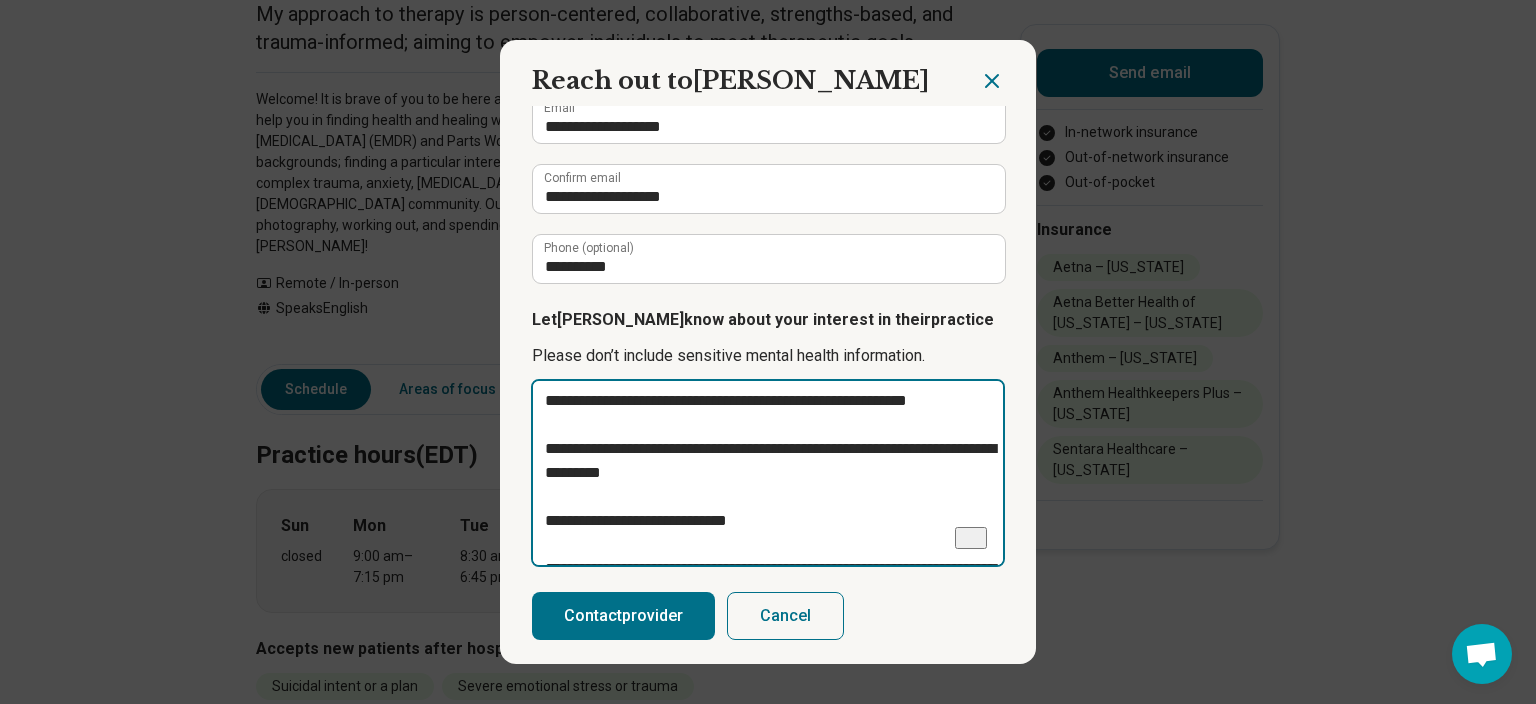 type on "**********" 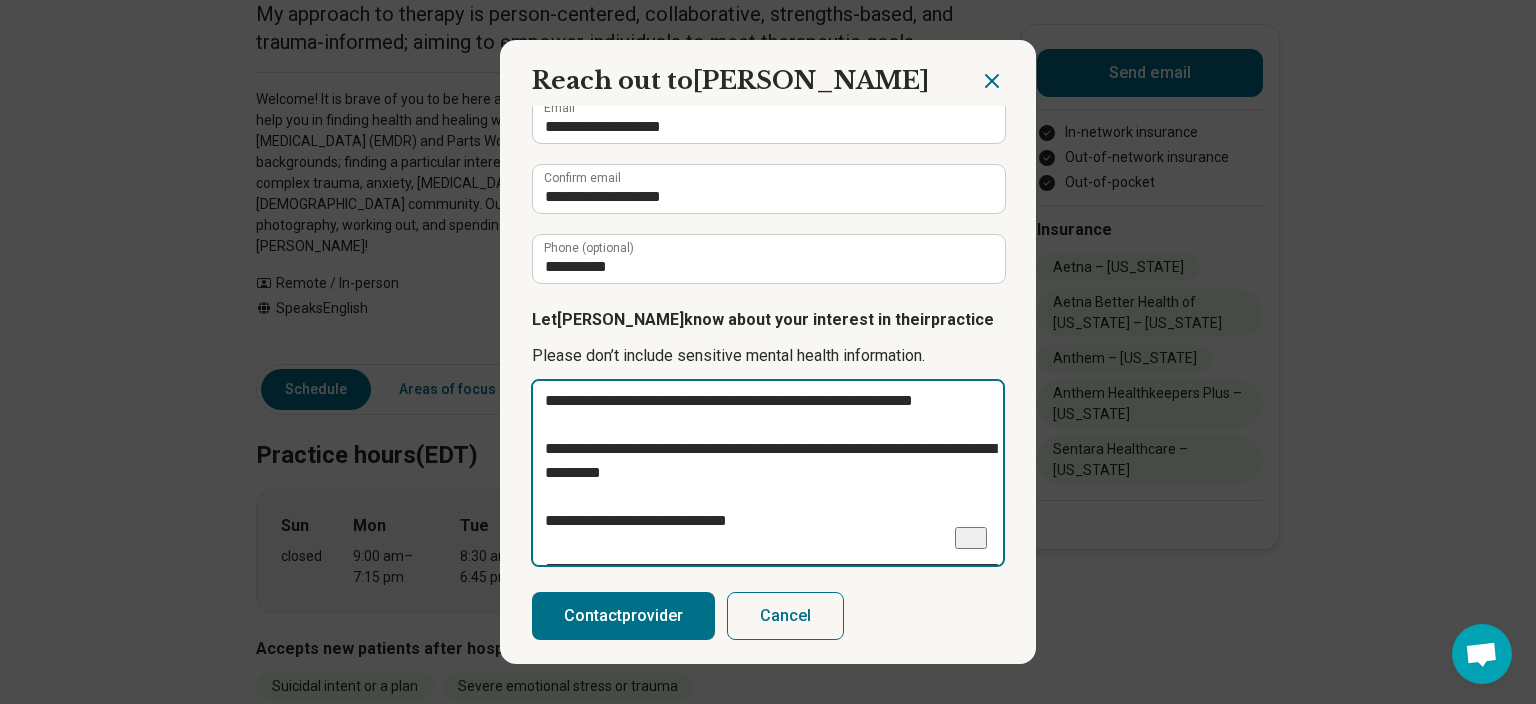 type on "**********" 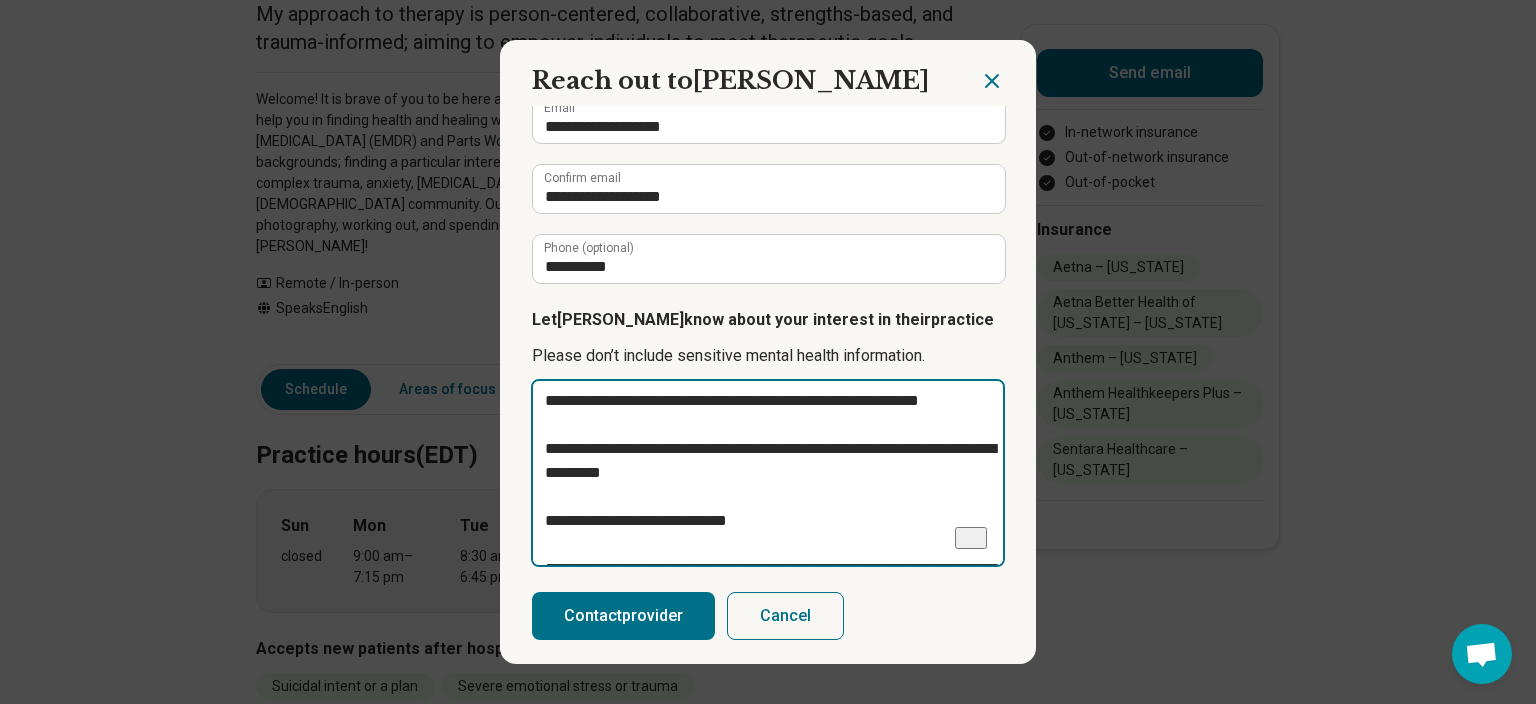 type on "**********" 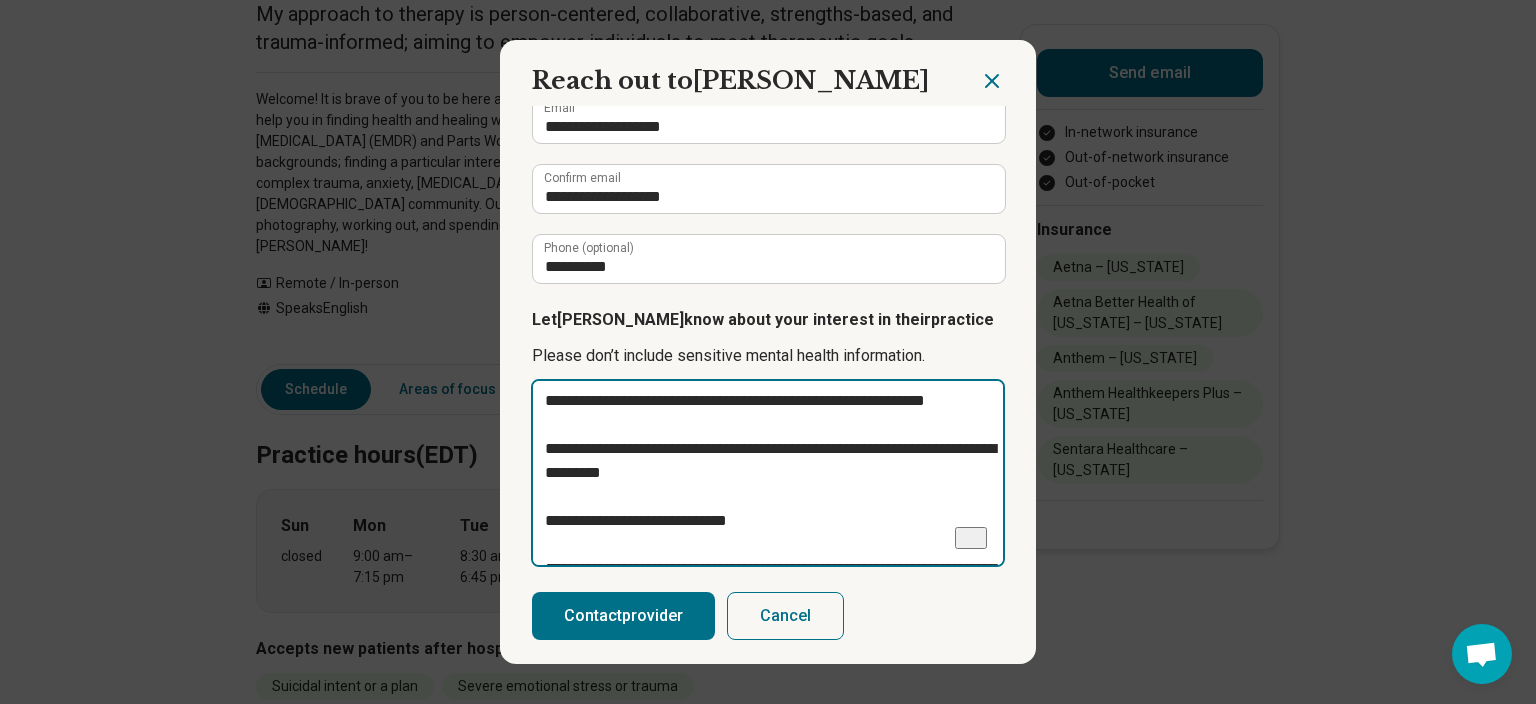 type on "*" 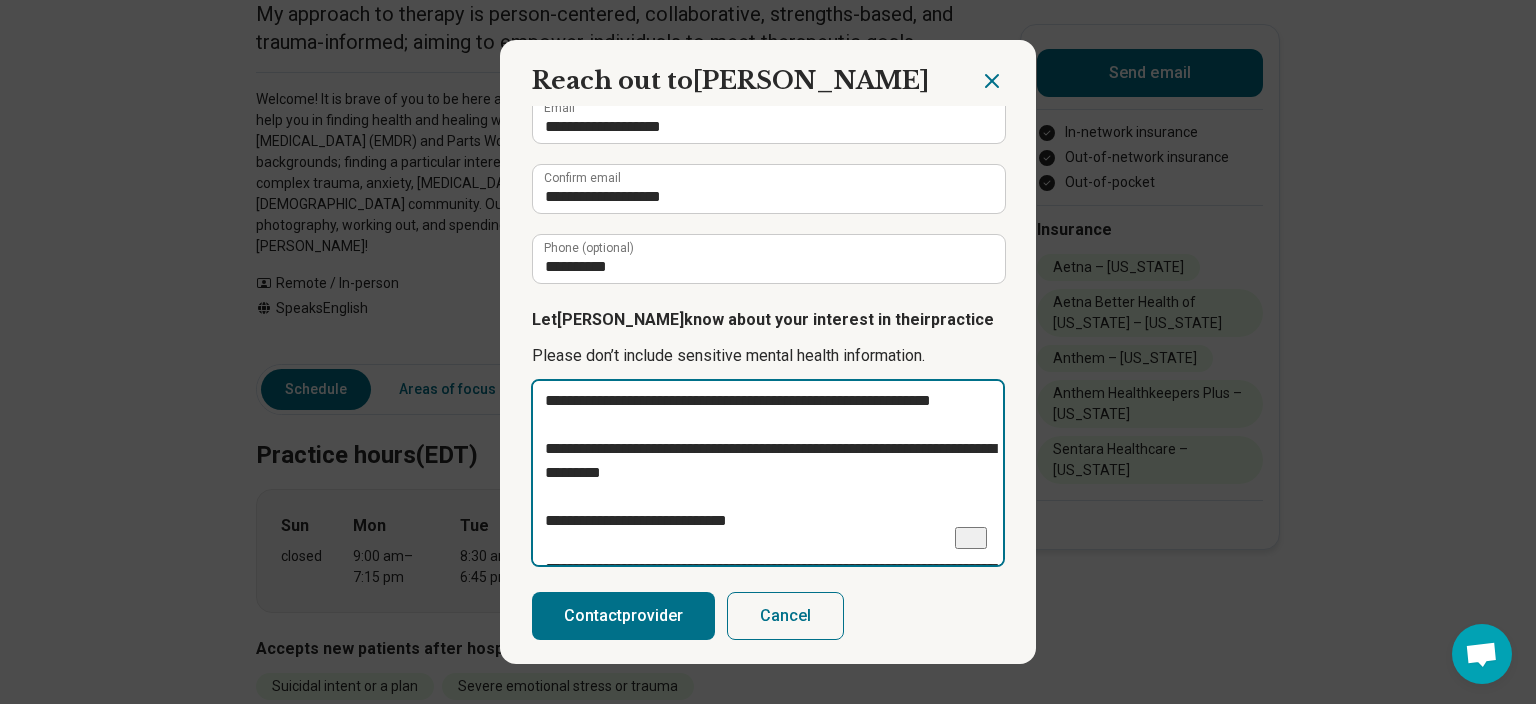 type on "**********" 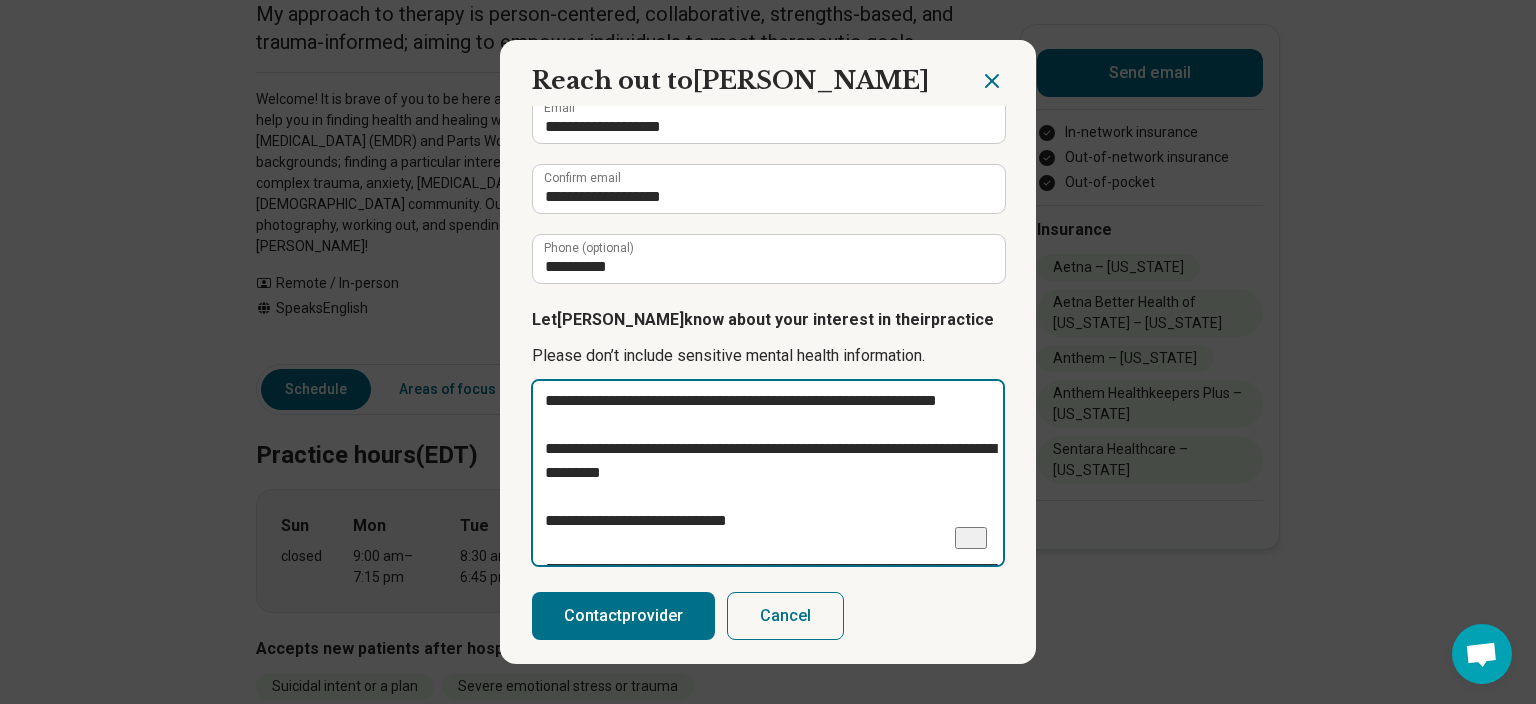 type on "**********" 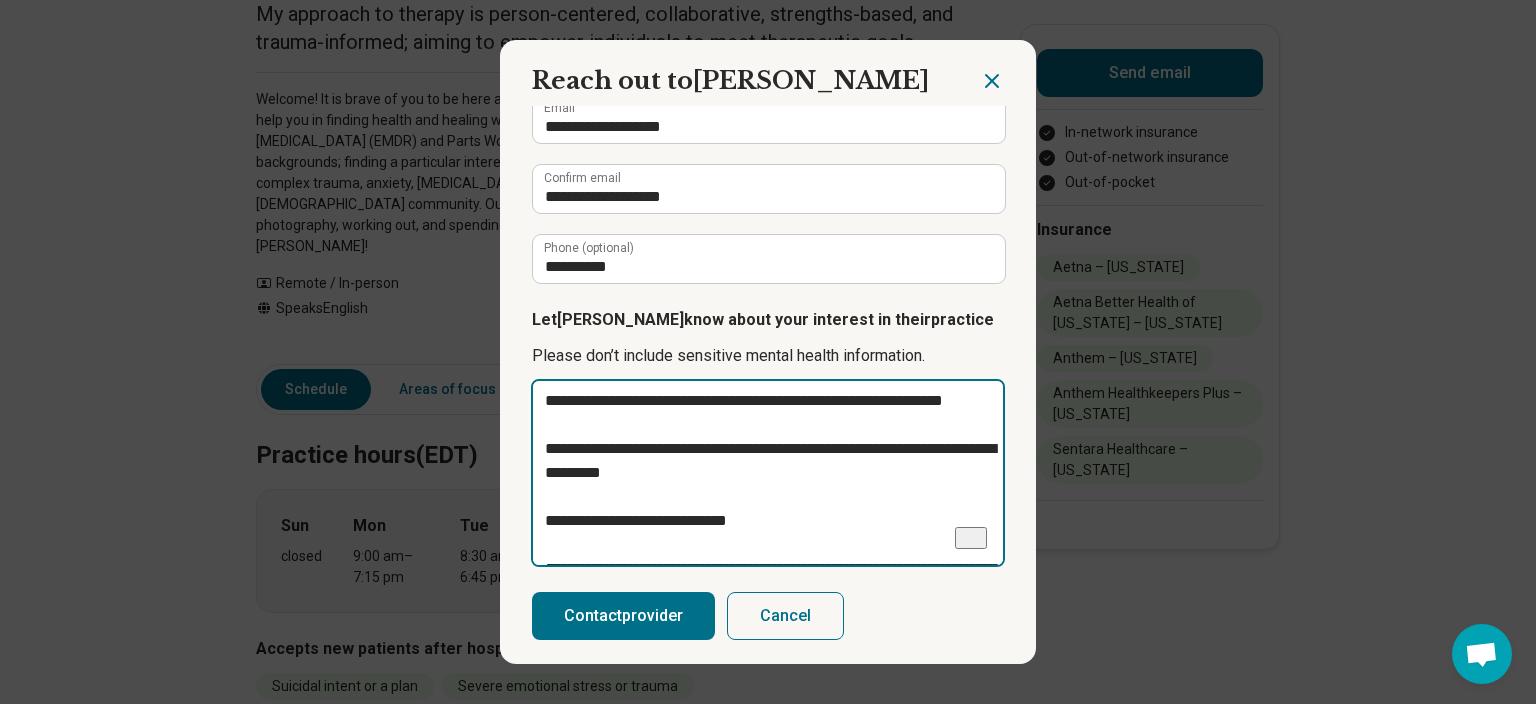 type on "**********" 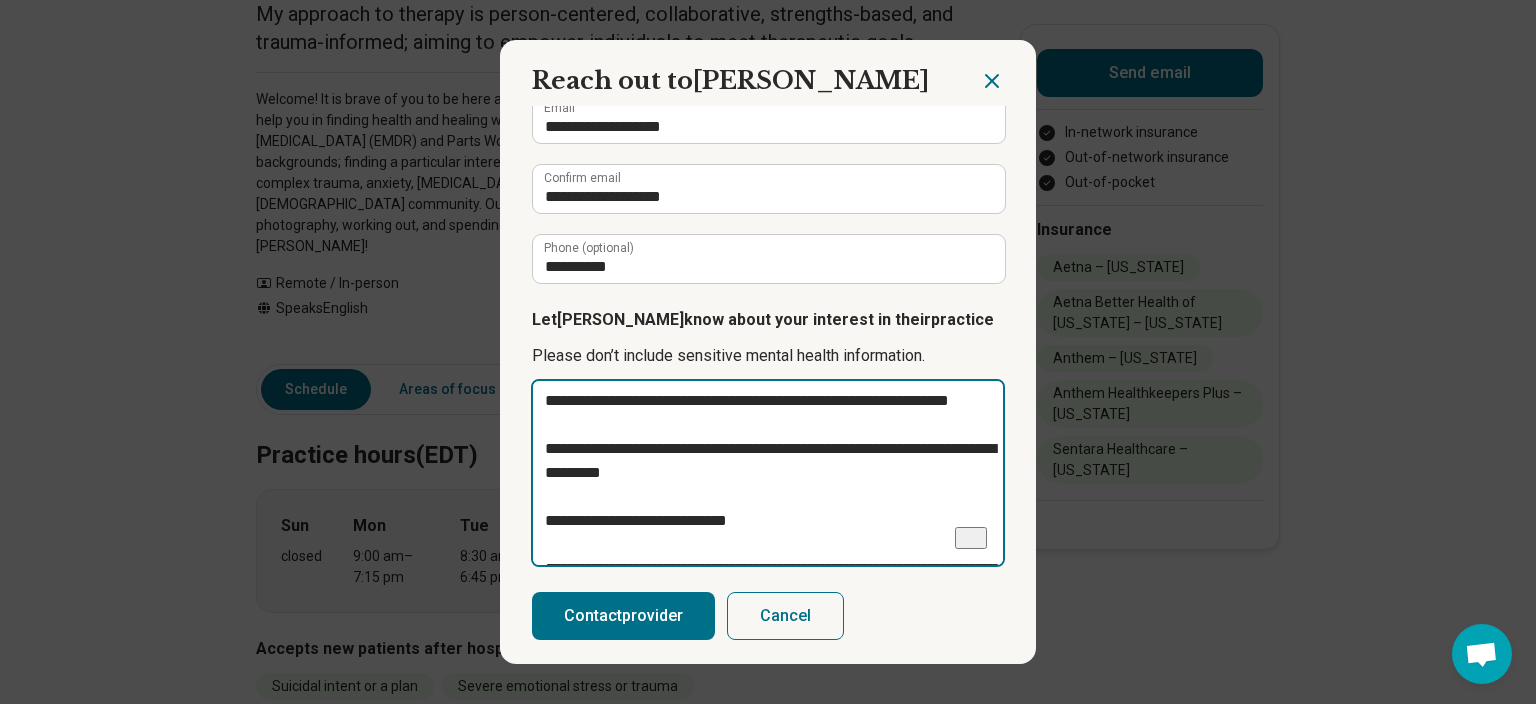 type on "**********" 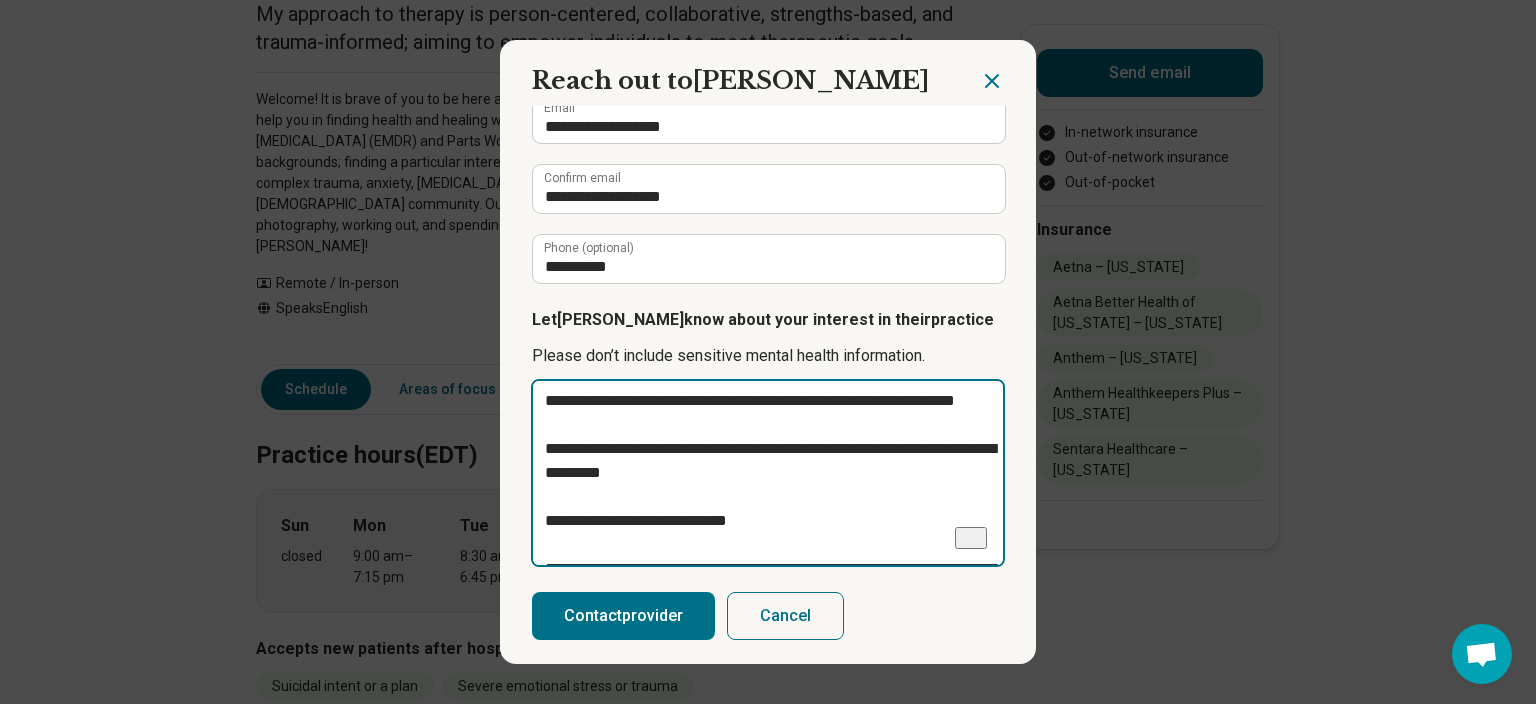 type on "**********" 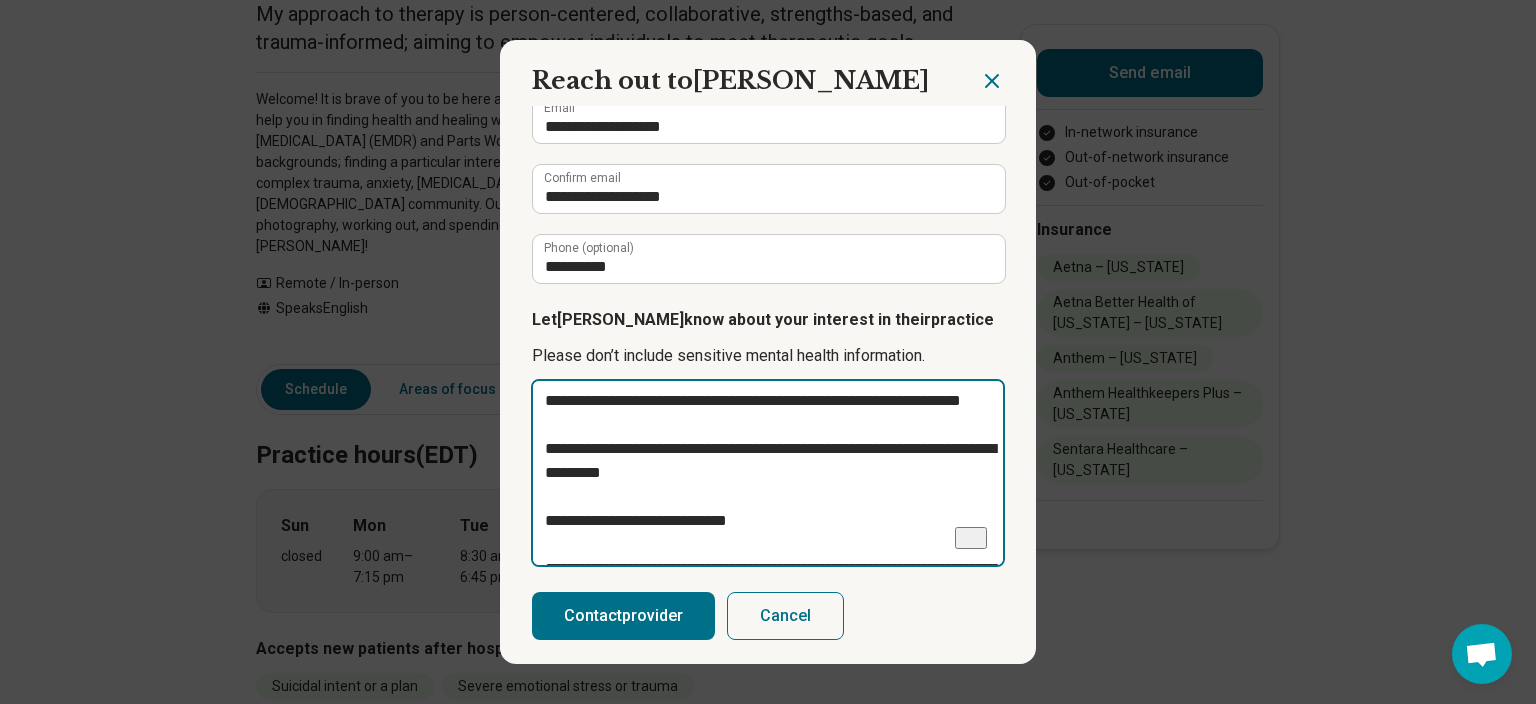 type on "**********" 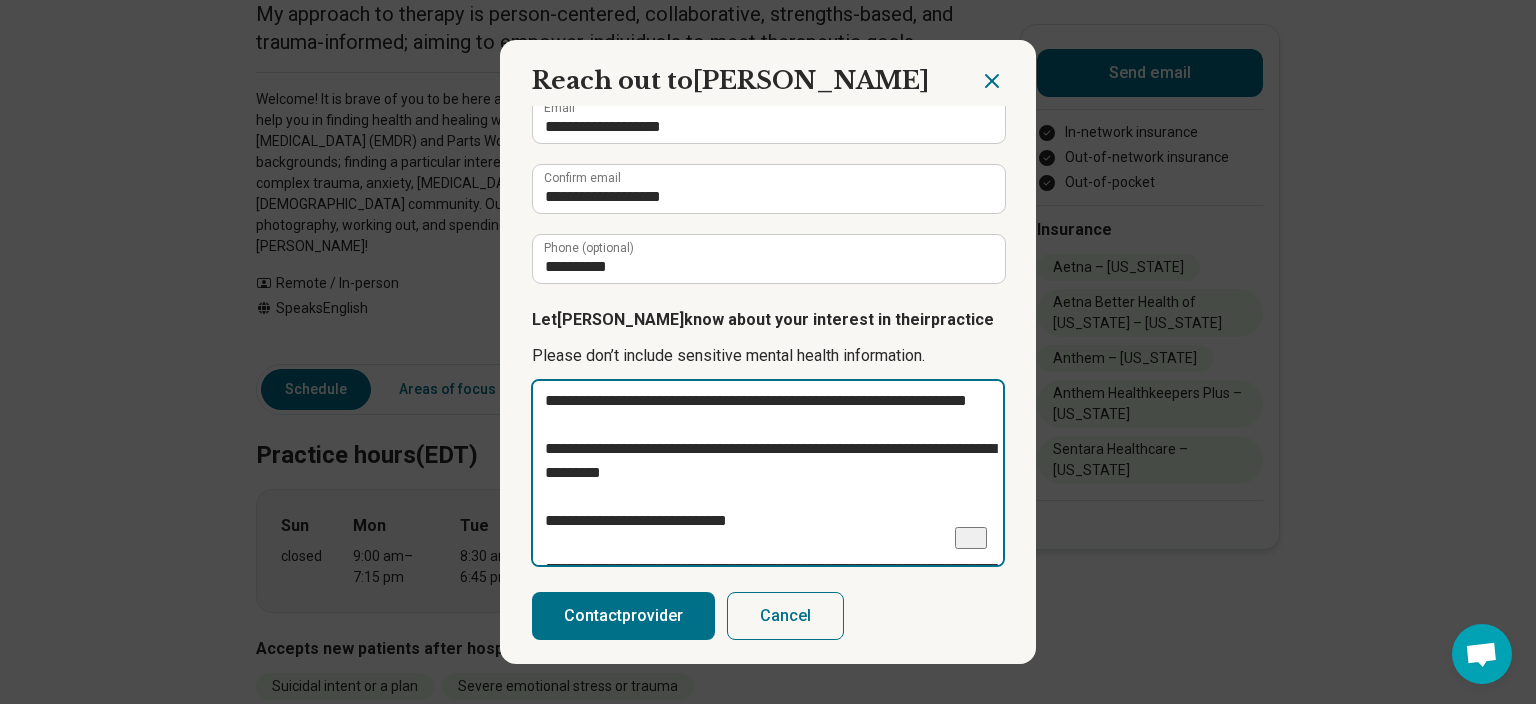 type on "**********" 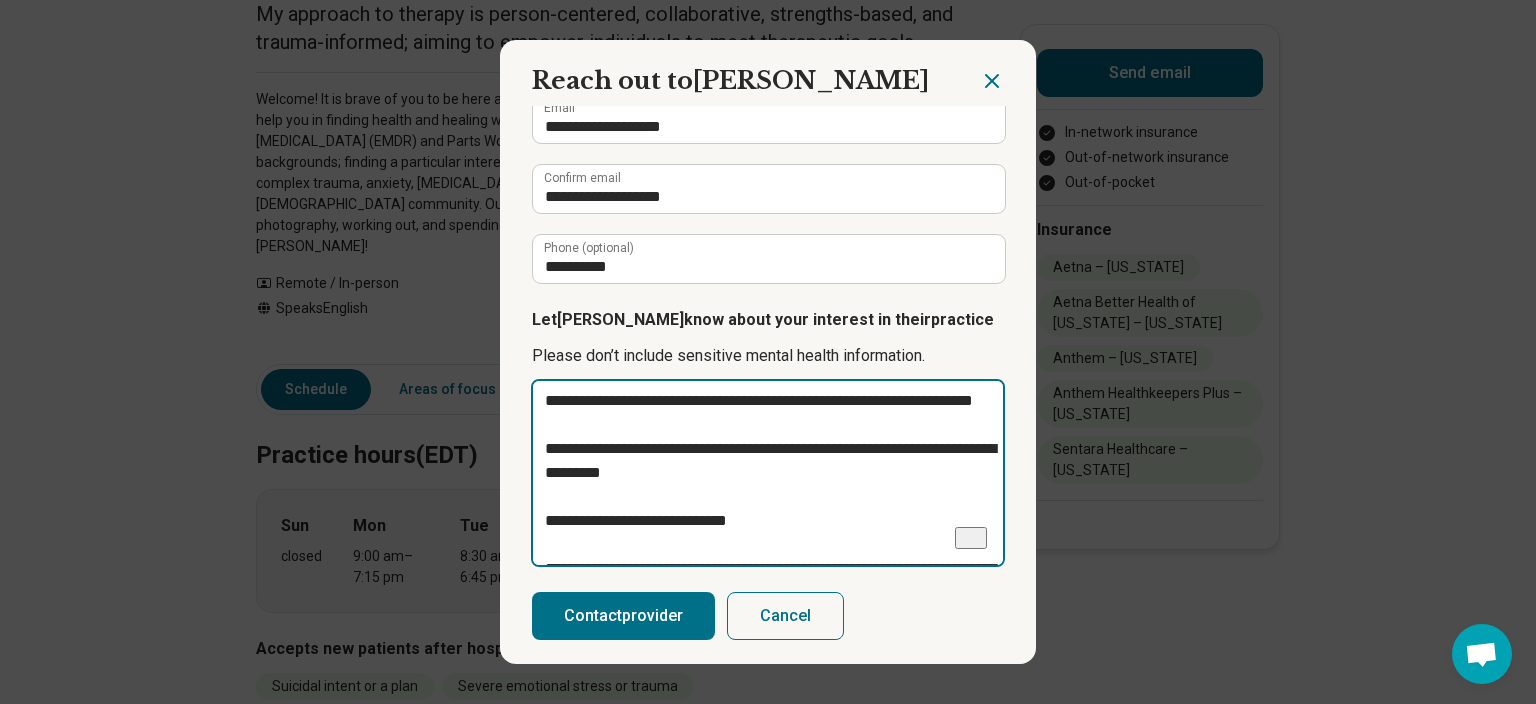 type on "**********" 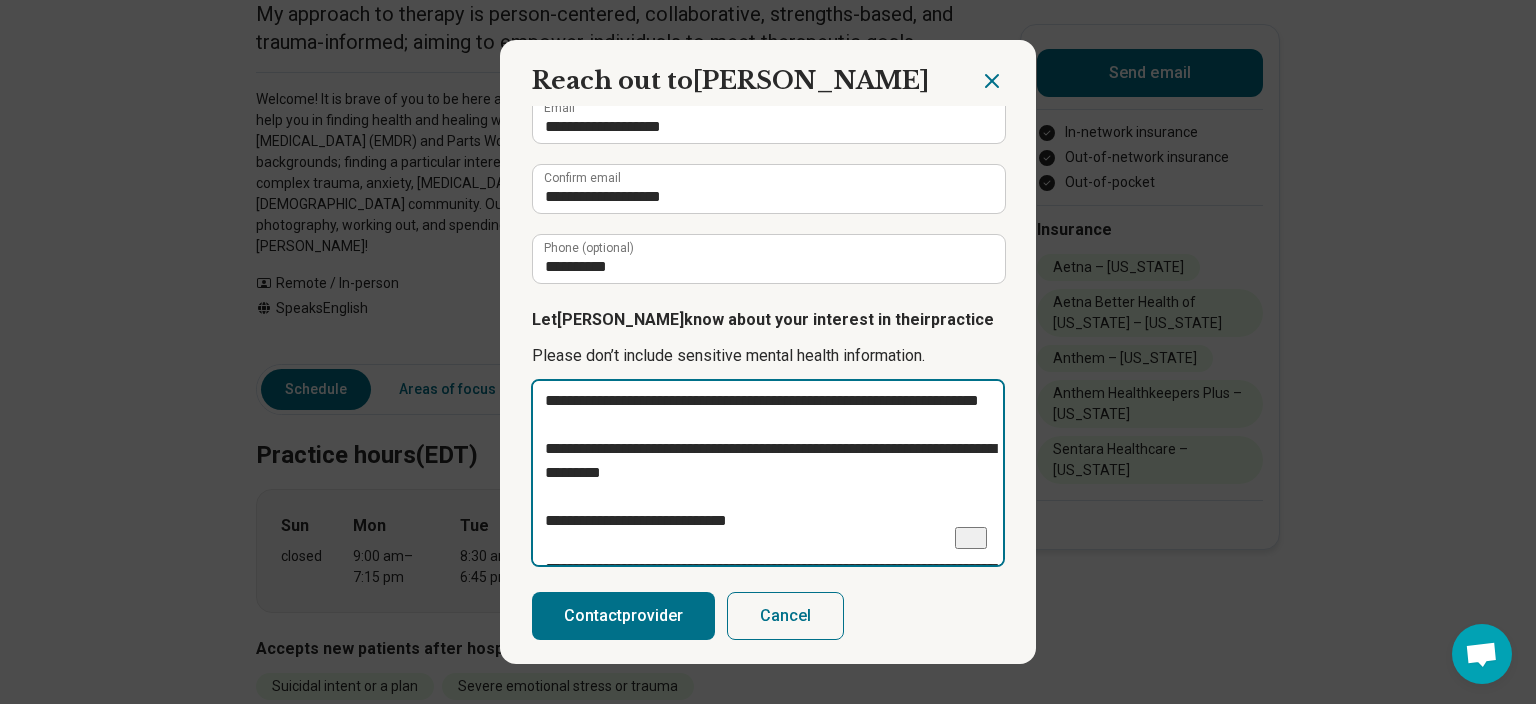 type on "**********" 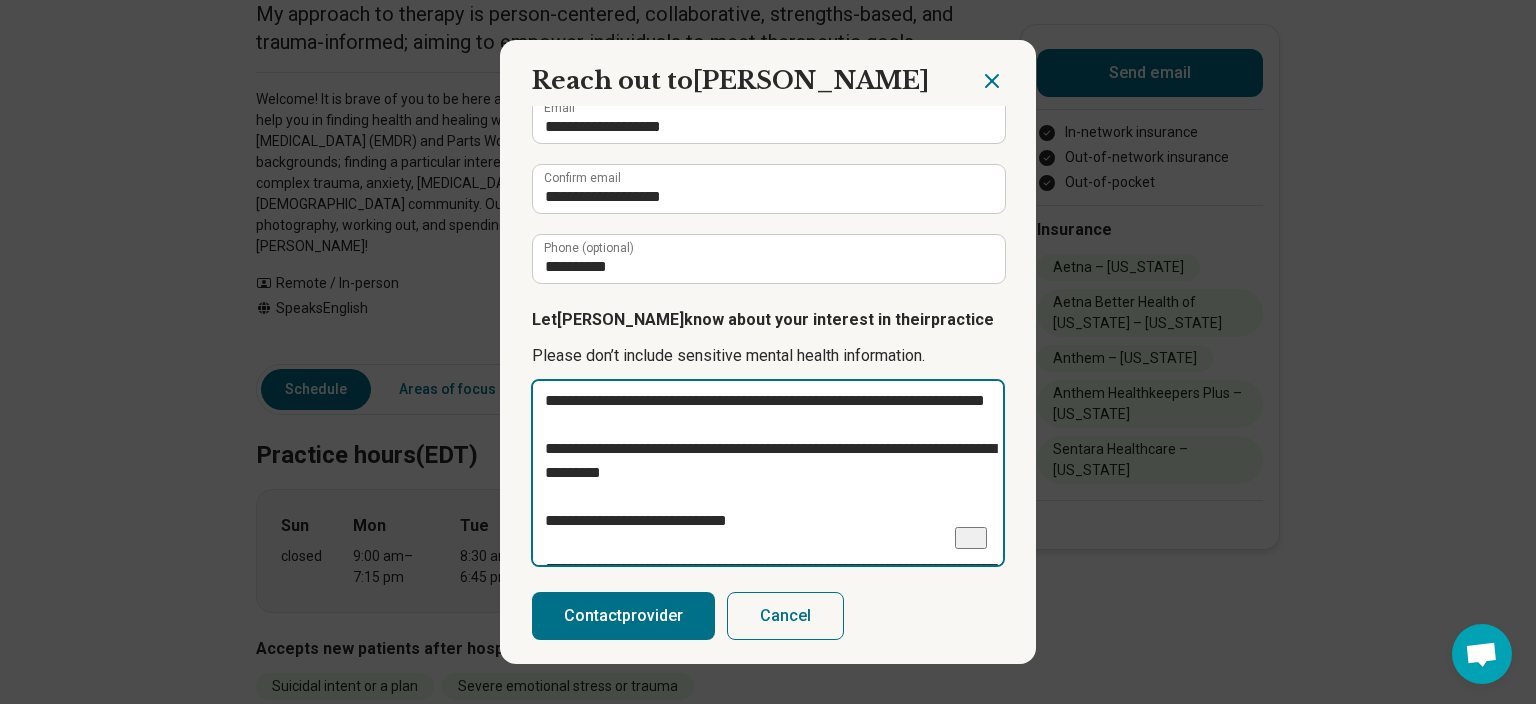 type on "**********" 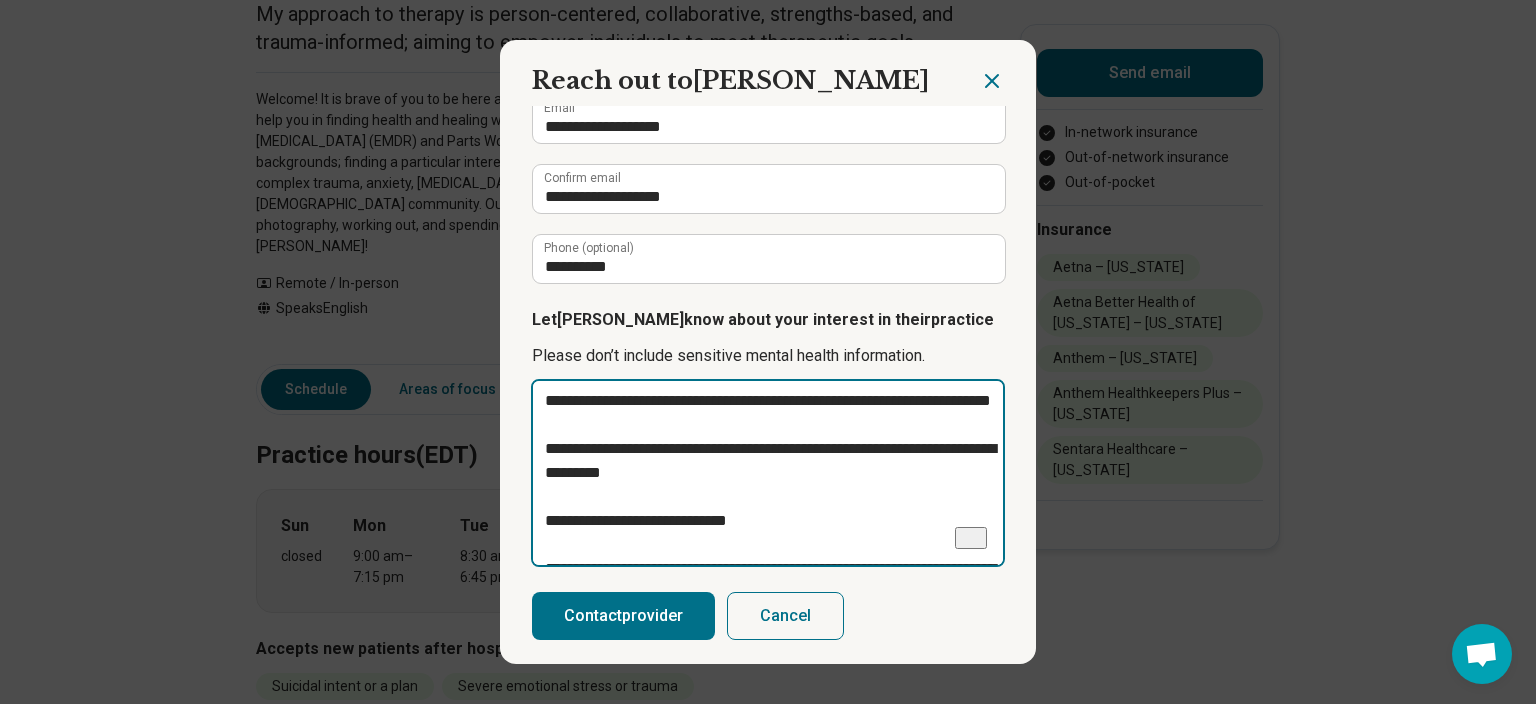 type on "**********" 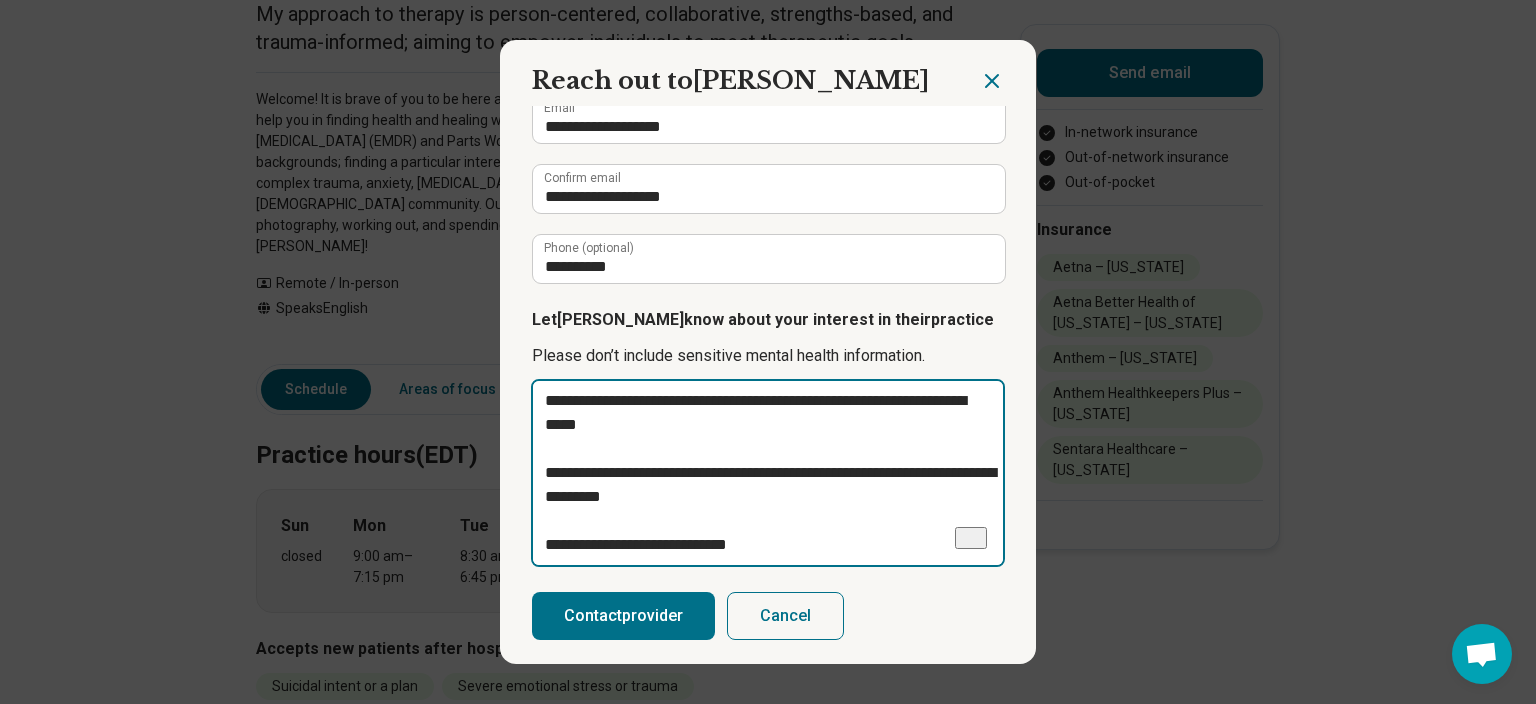 type on "*" 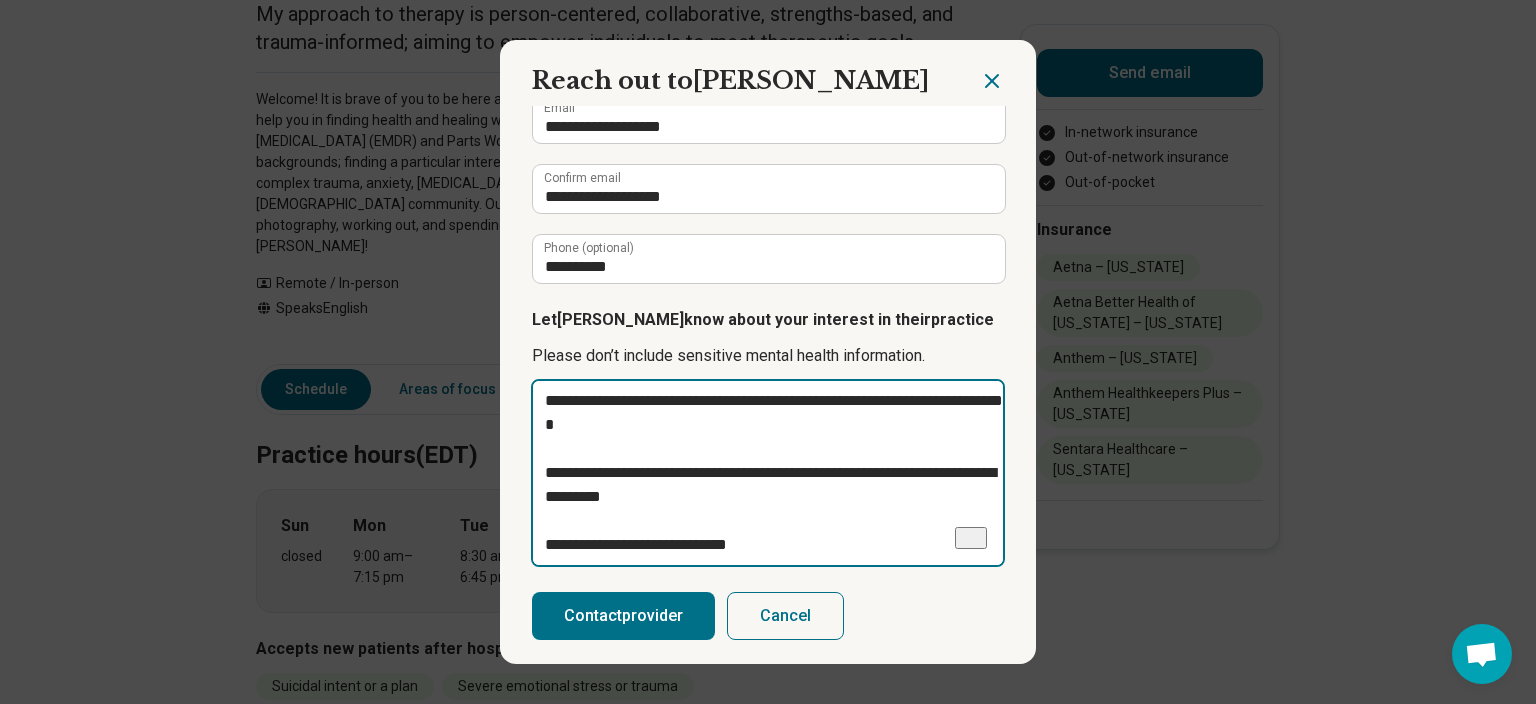 type on "**********" 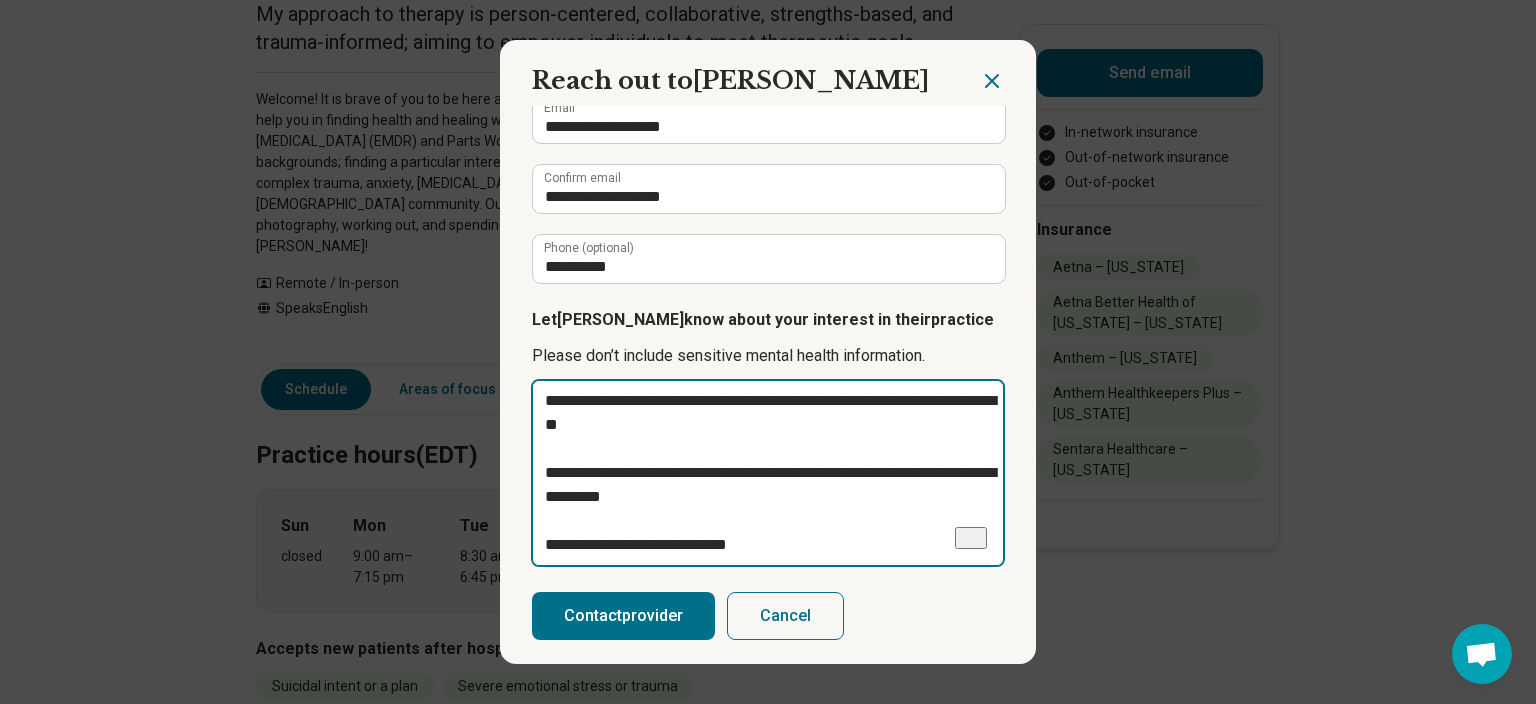 type on "**********" 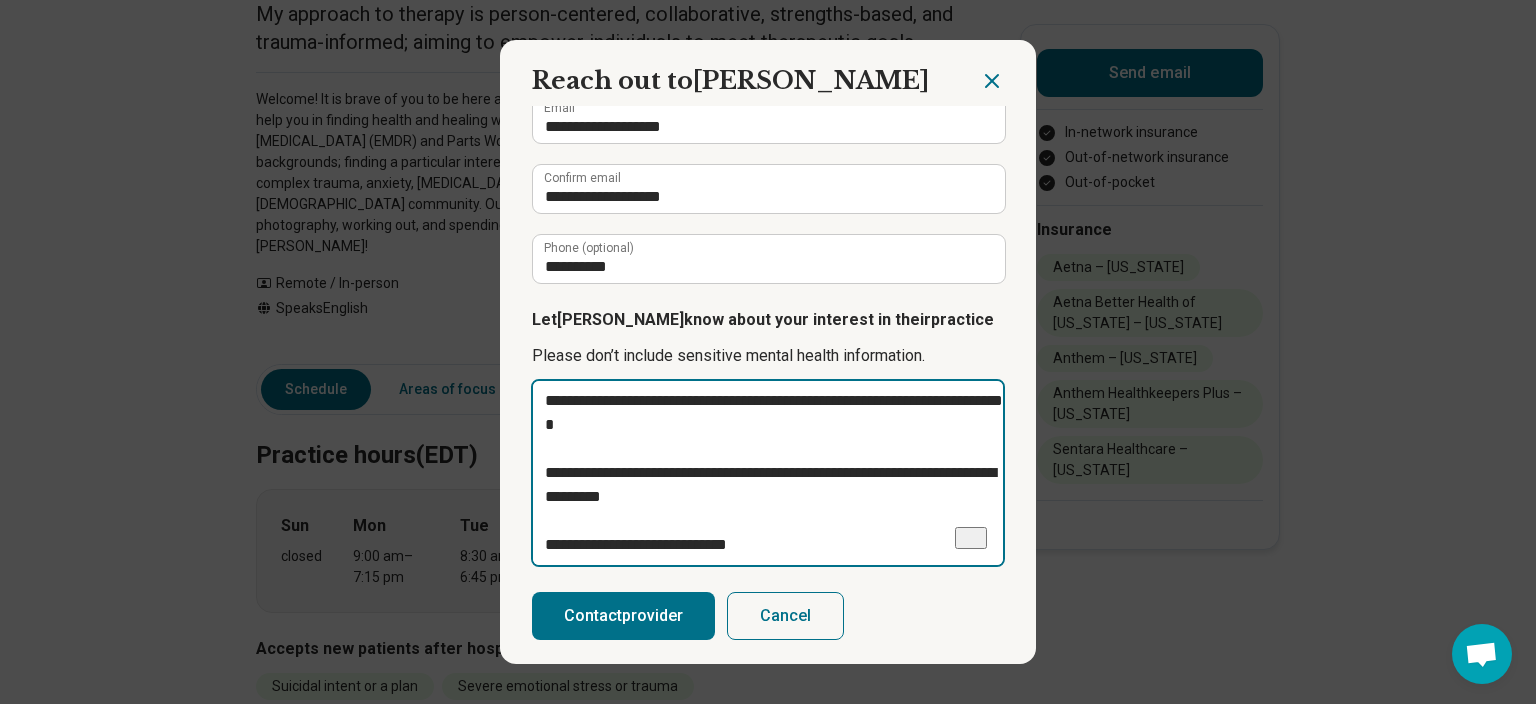 type on "**********" 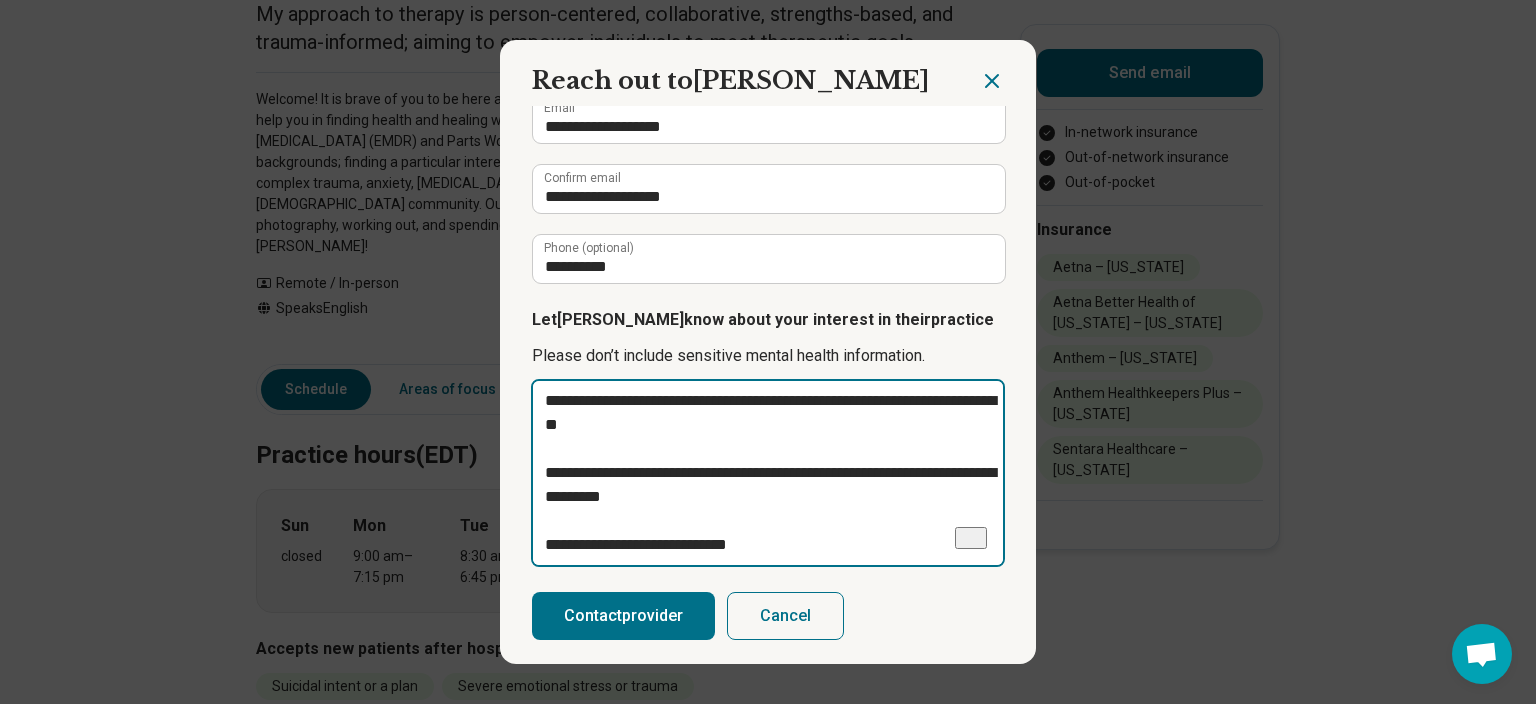 type on "**********" 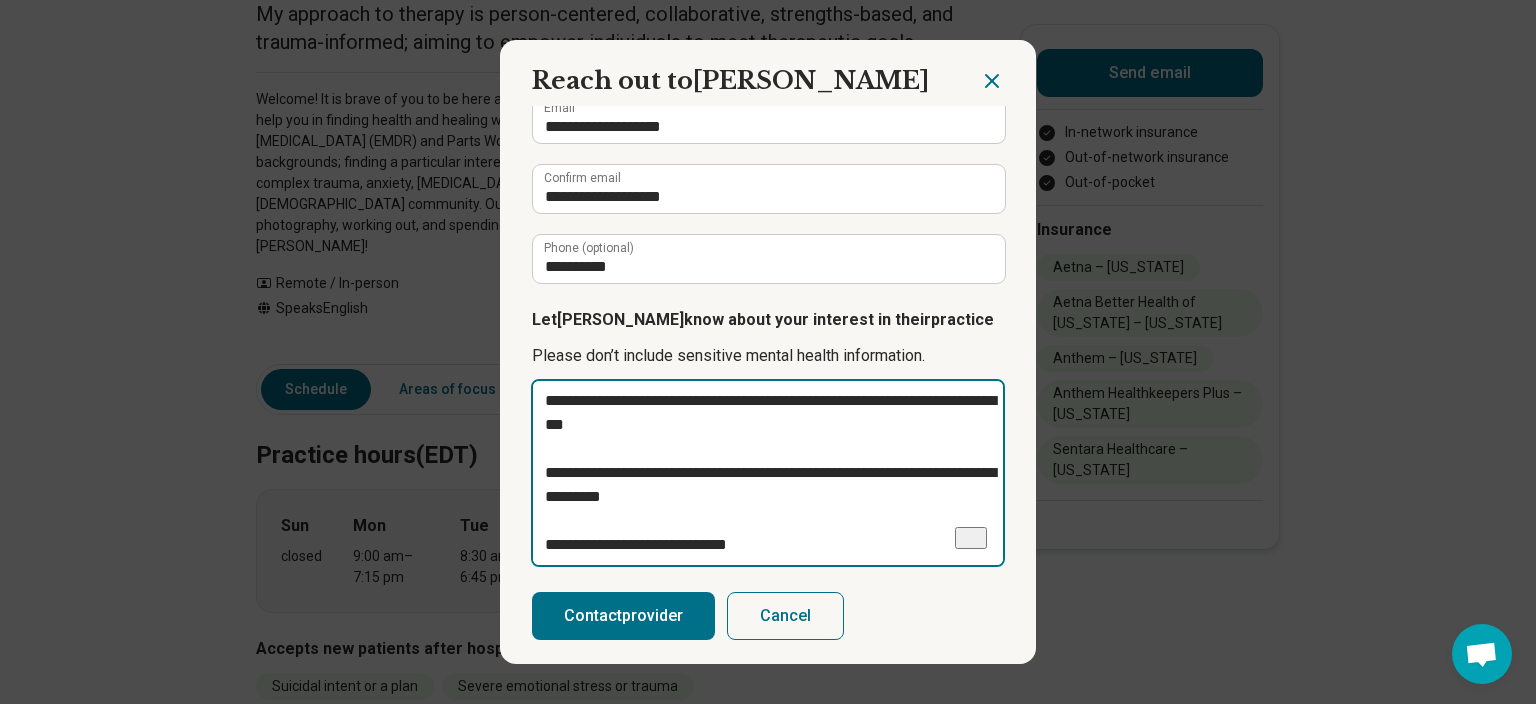 type on "**********" 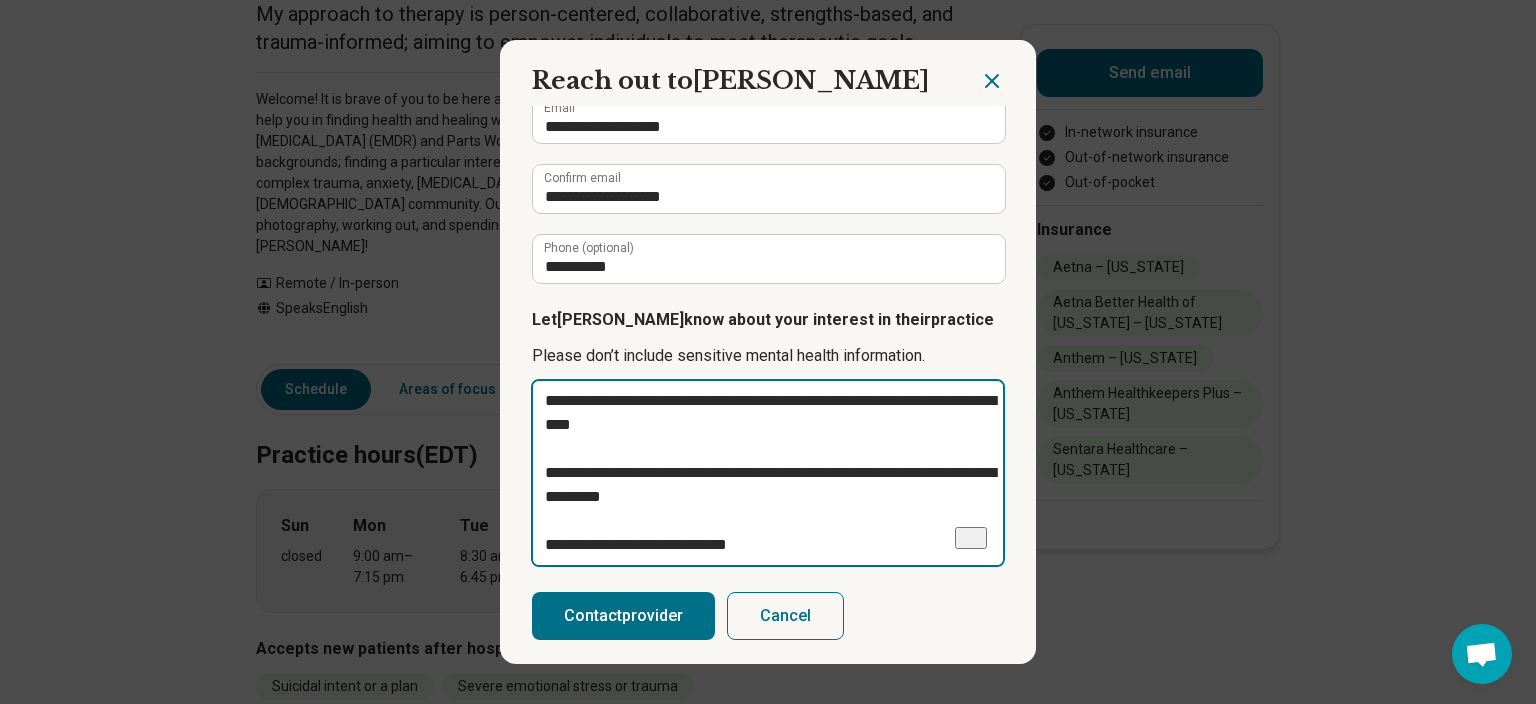 type on "**********" 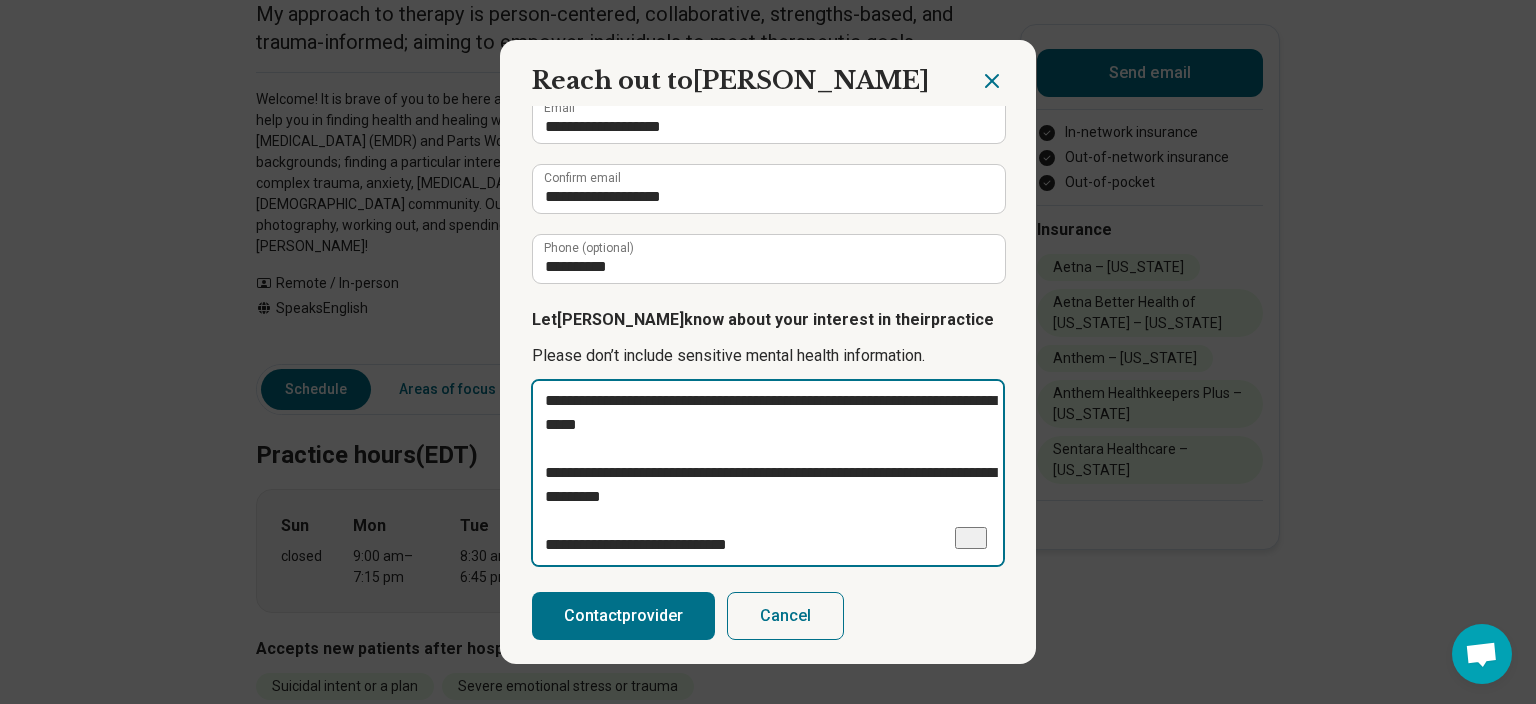 type on "**********" 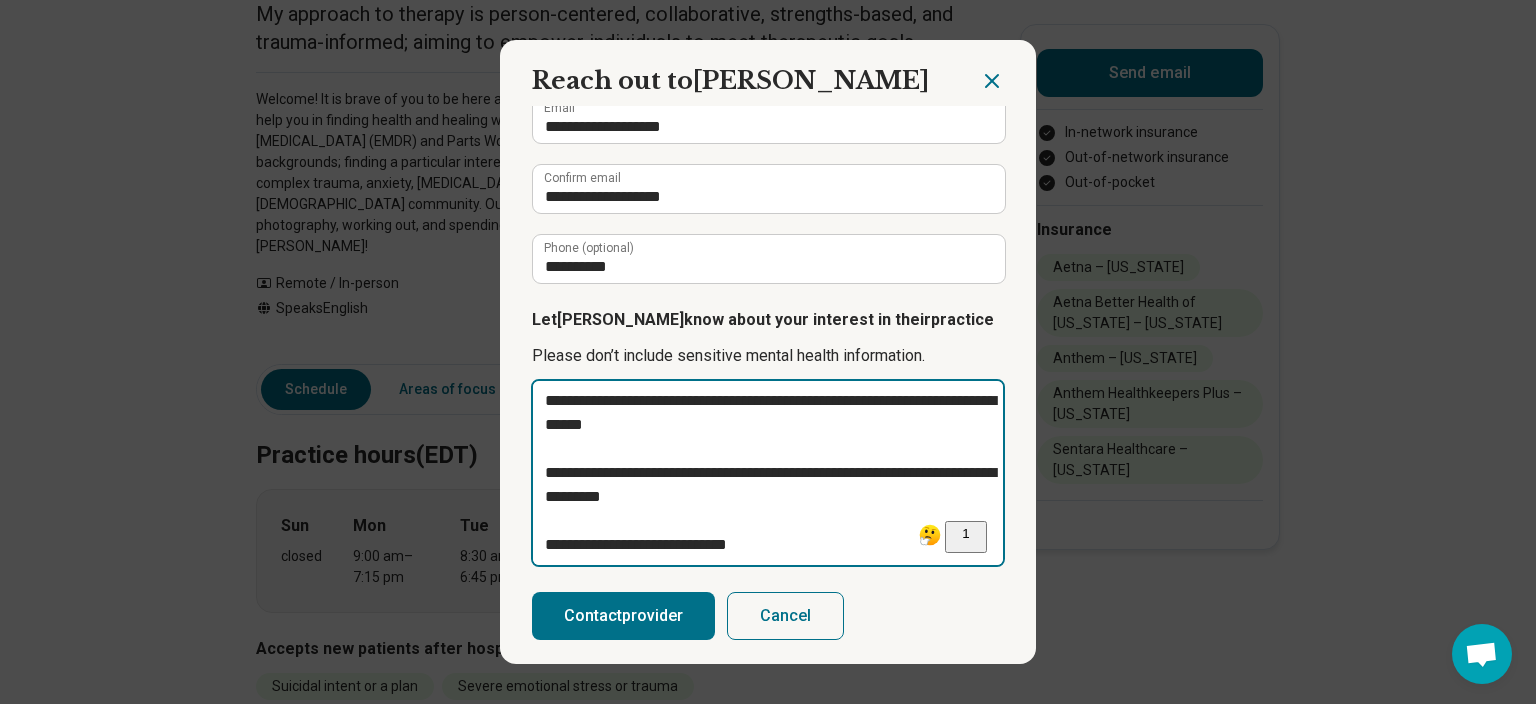 scroll, scrollTop: 58, scrollLeft: 0, axis: vertical 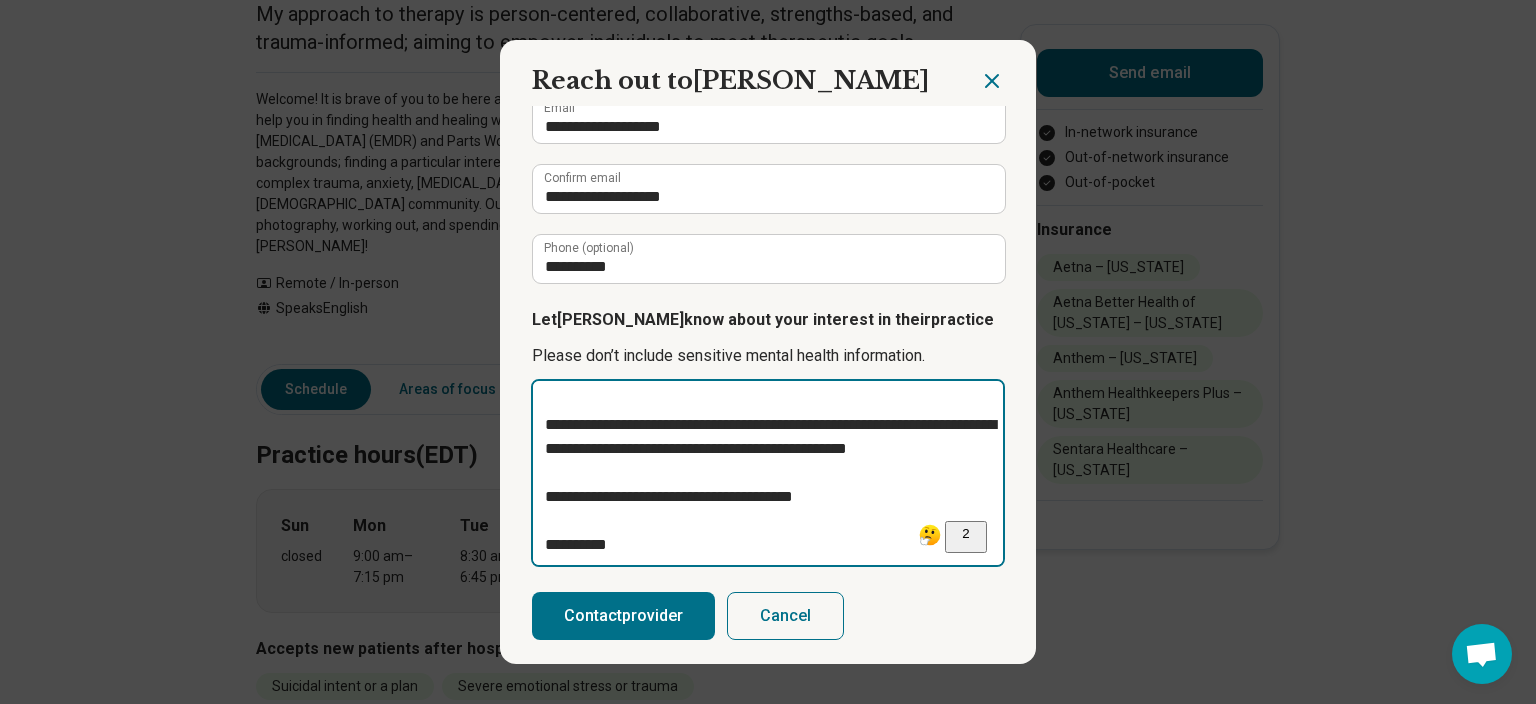 type on "*" 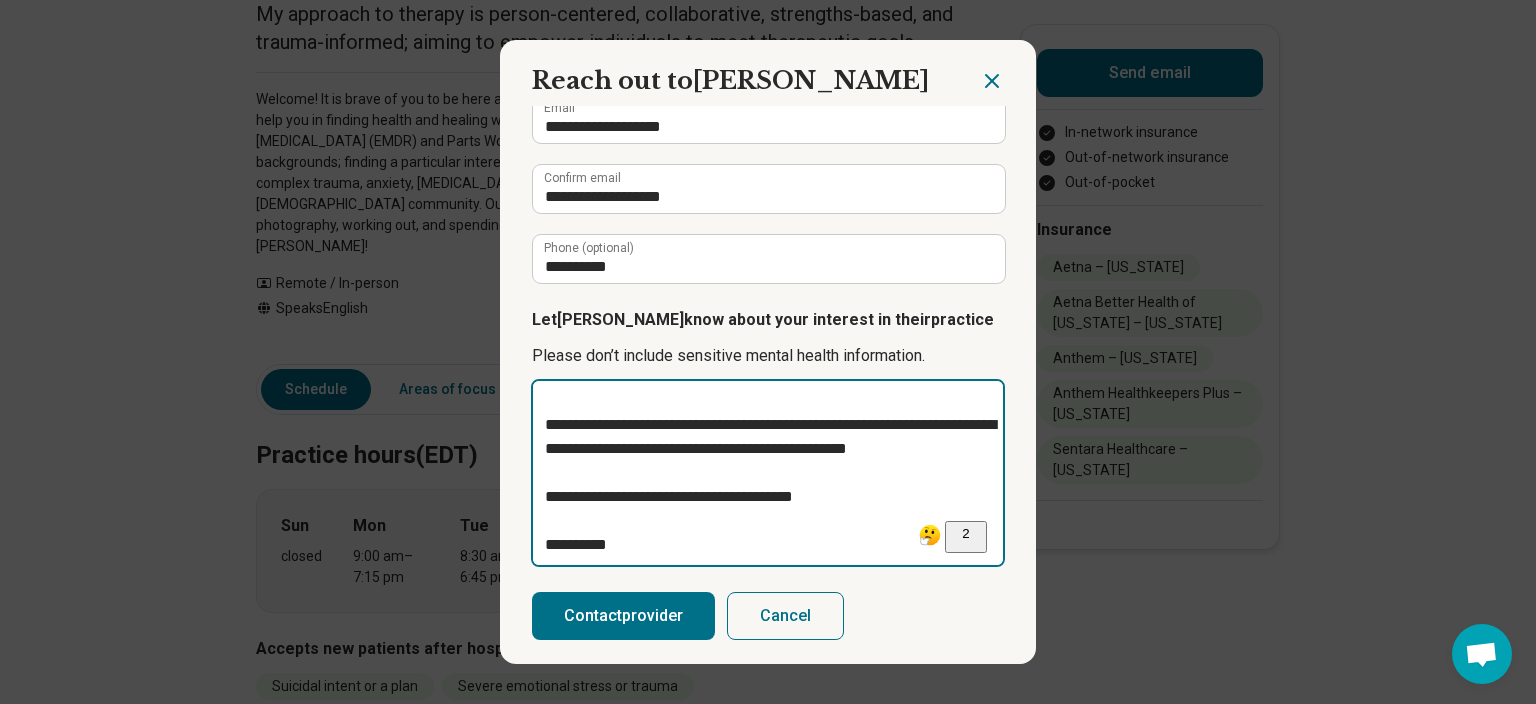 drag, startPoint x: 844, startPoint y: 497, endPoint x: 685, endPoint y: 503, distance: 159.11317 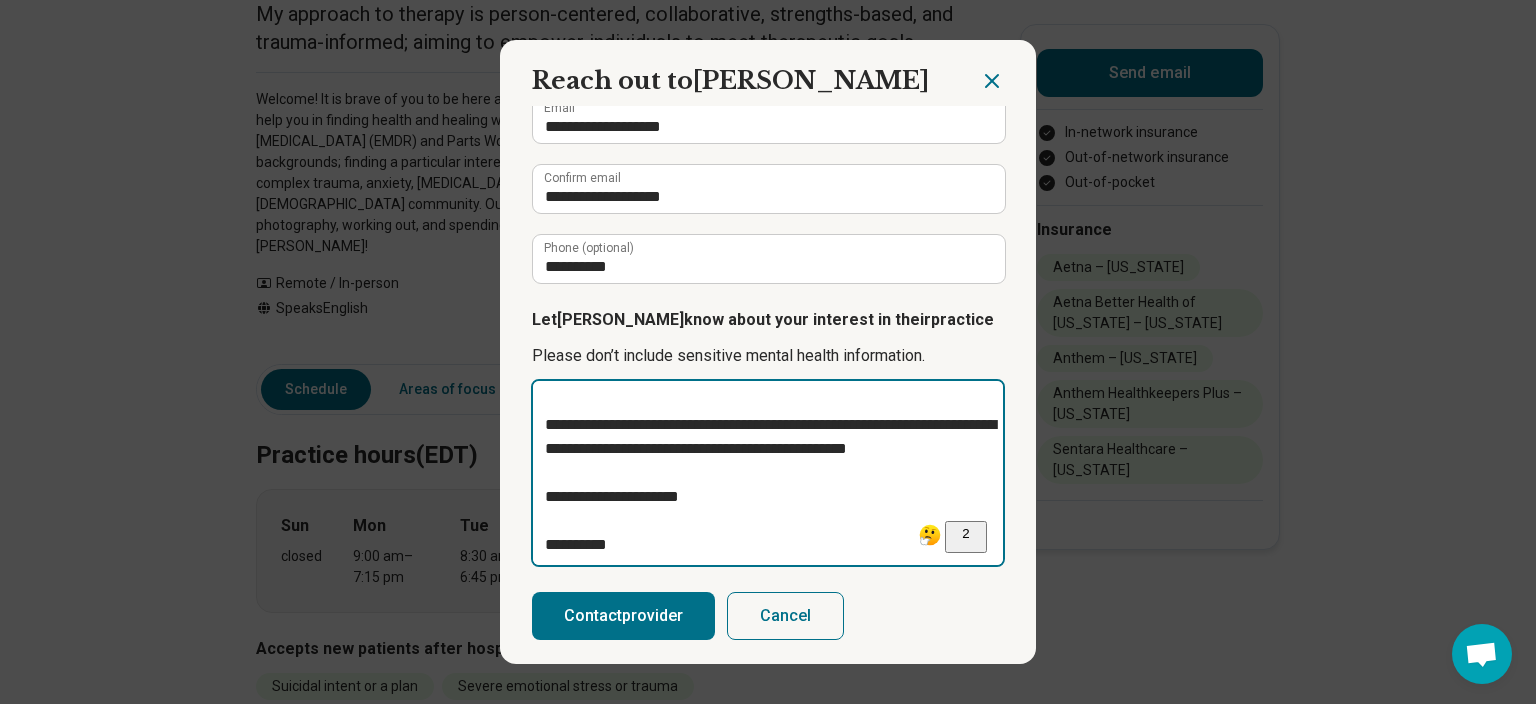 type on "**********" 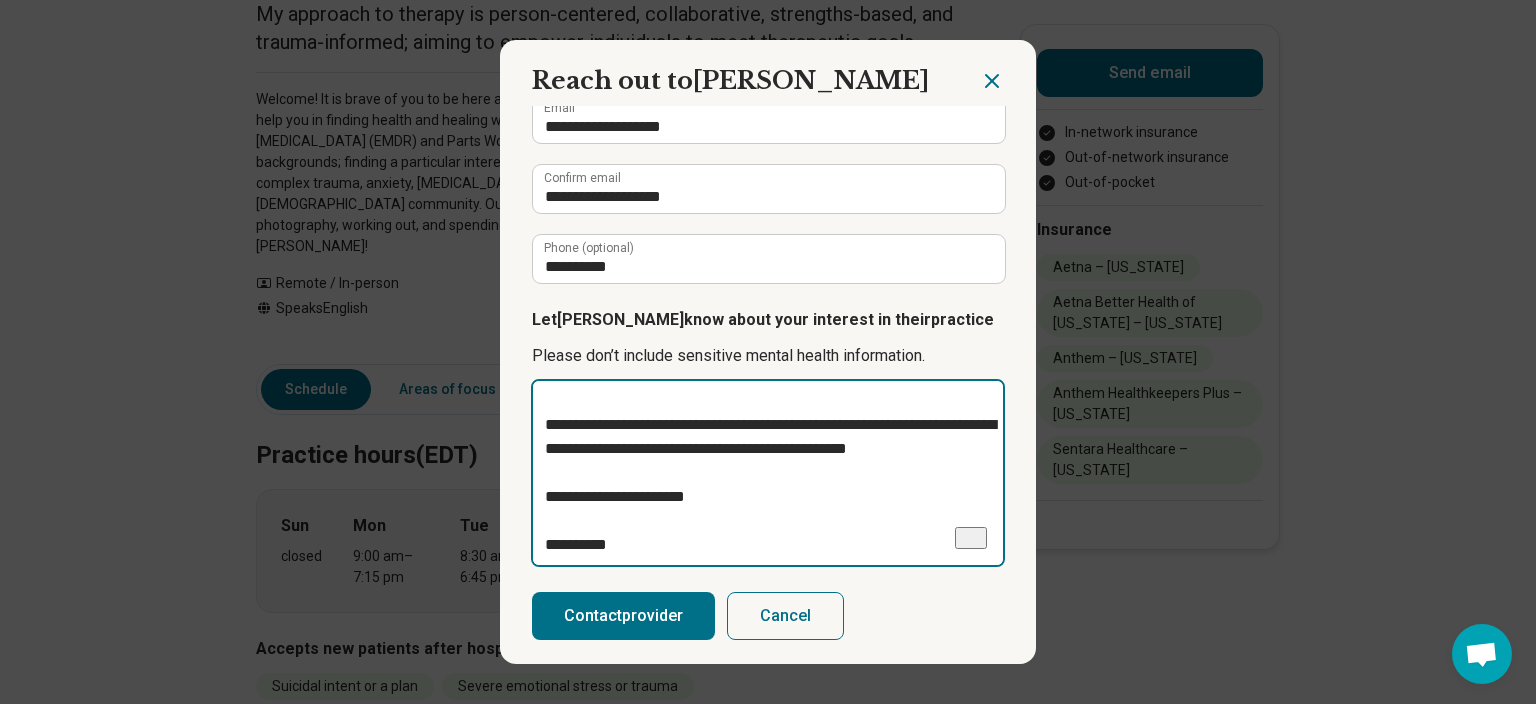 type on "**********" 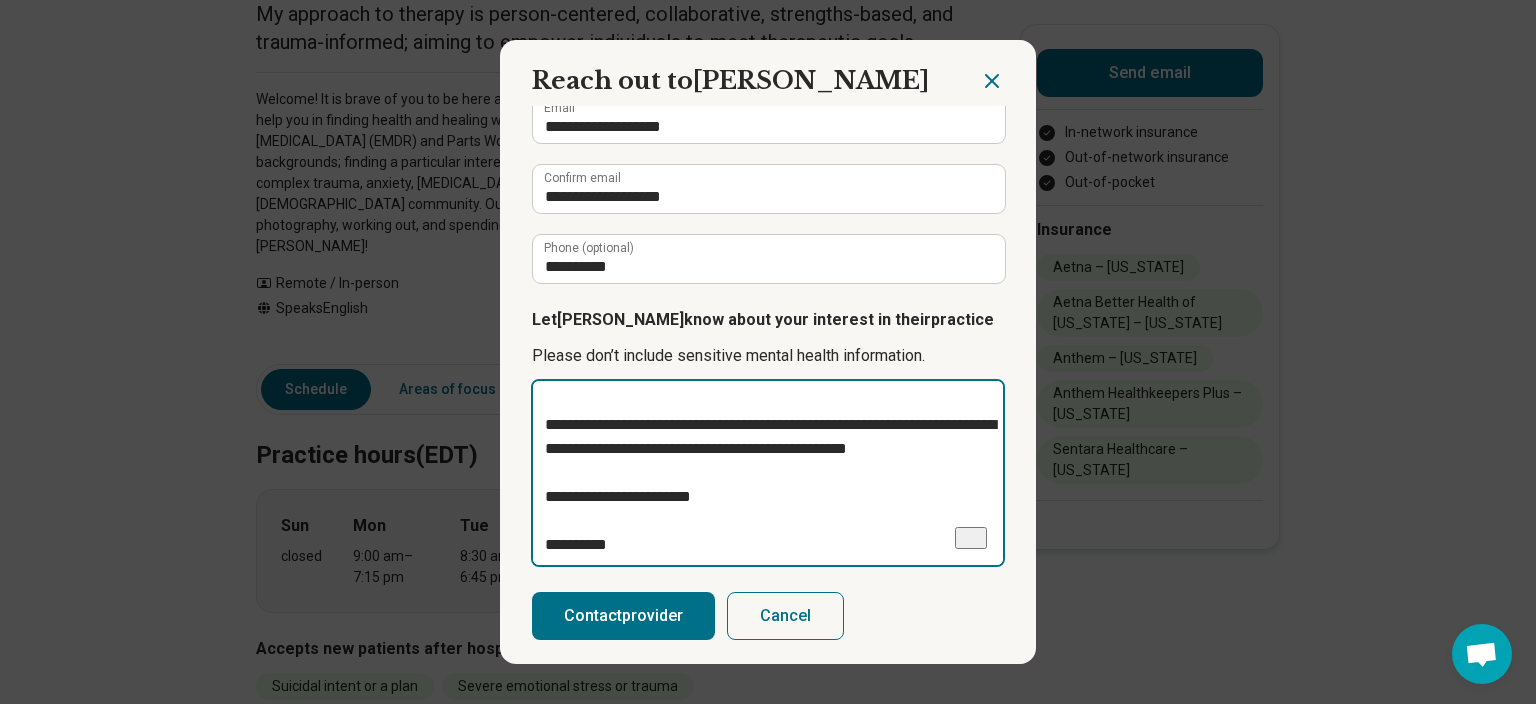 type on "**********" 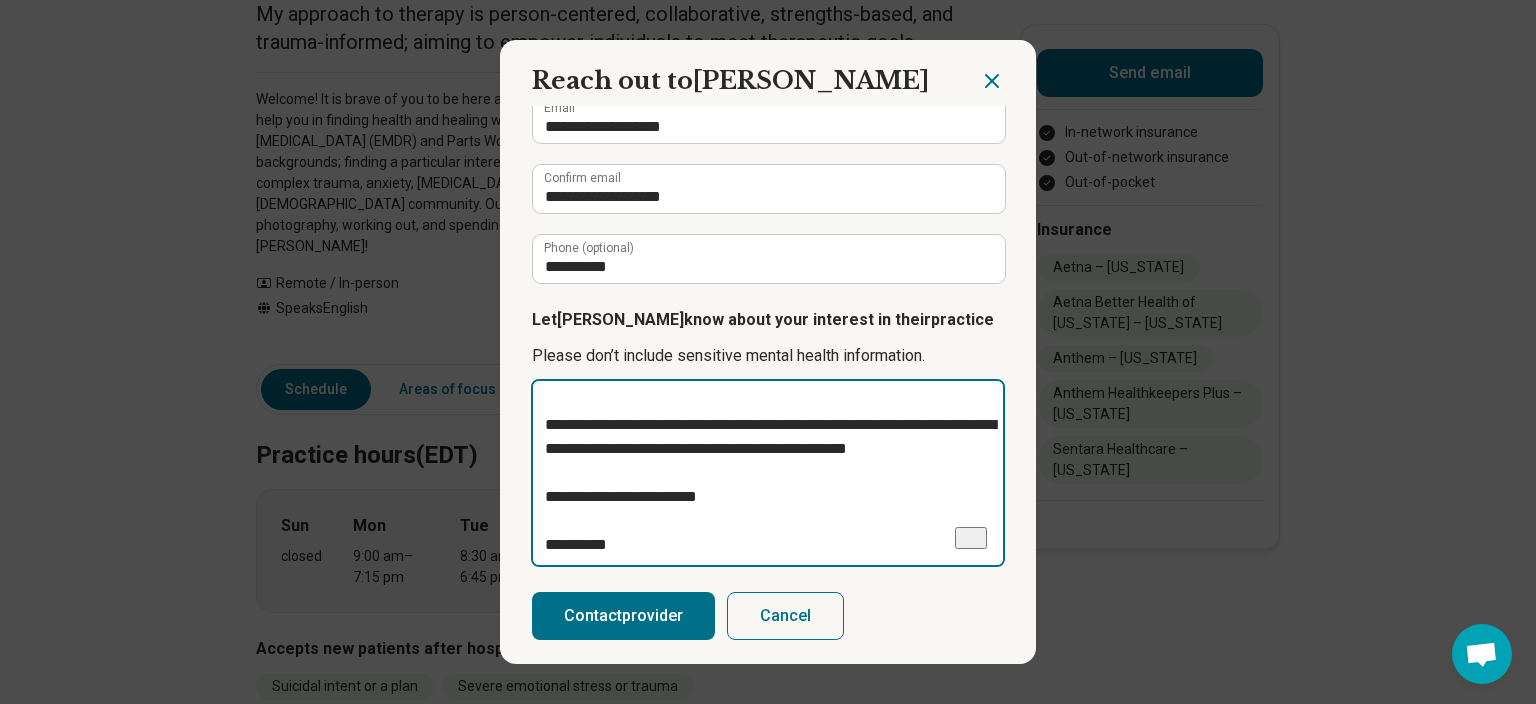 type on "**********" 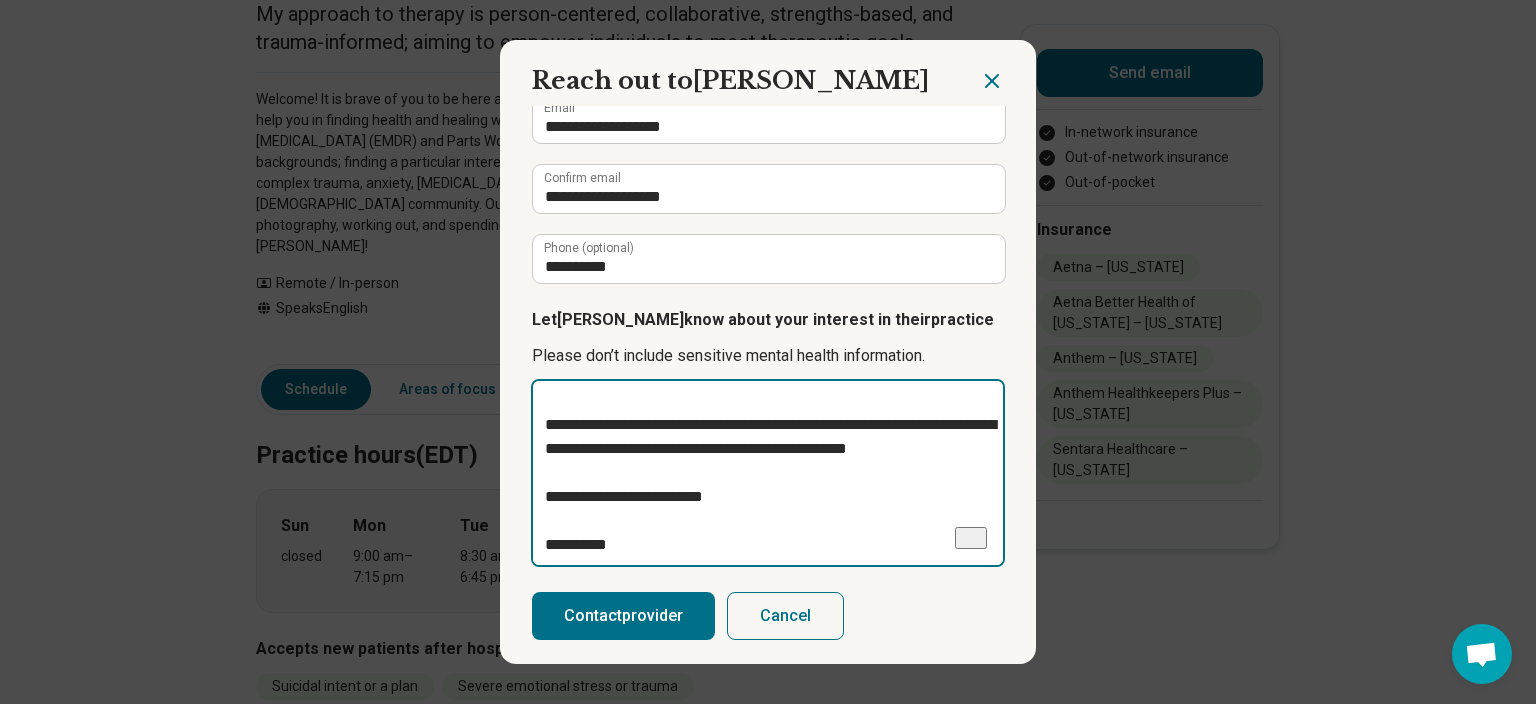 type on "**********" 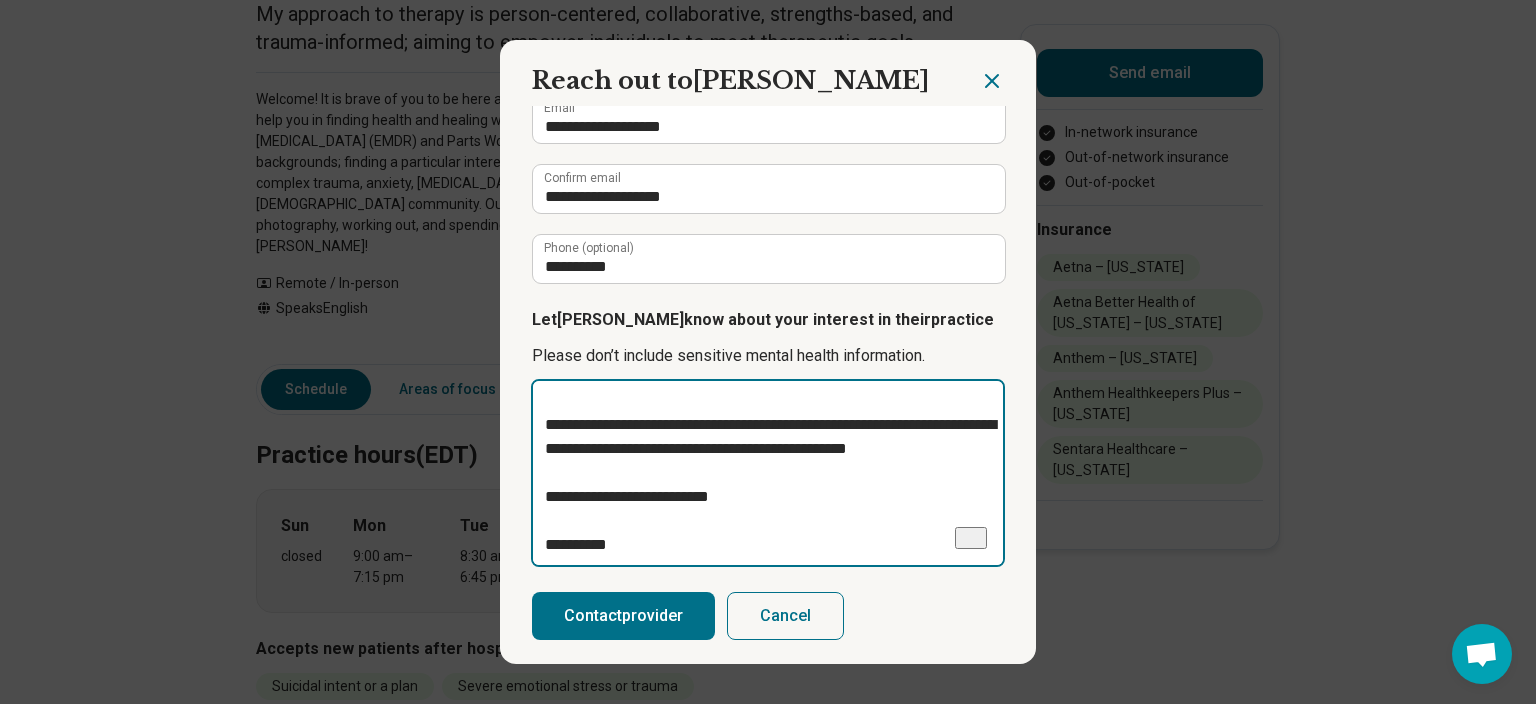type on "**********" 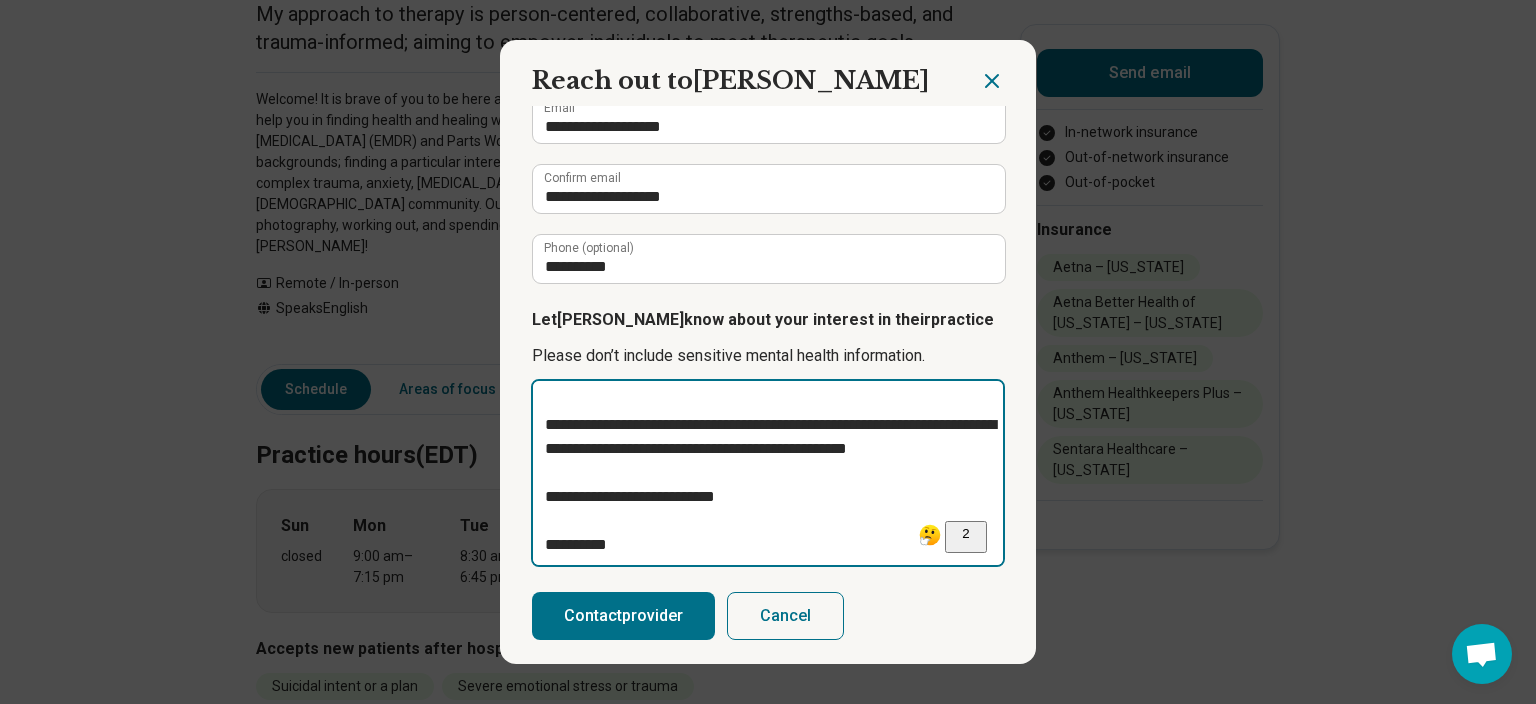 type on "**********" 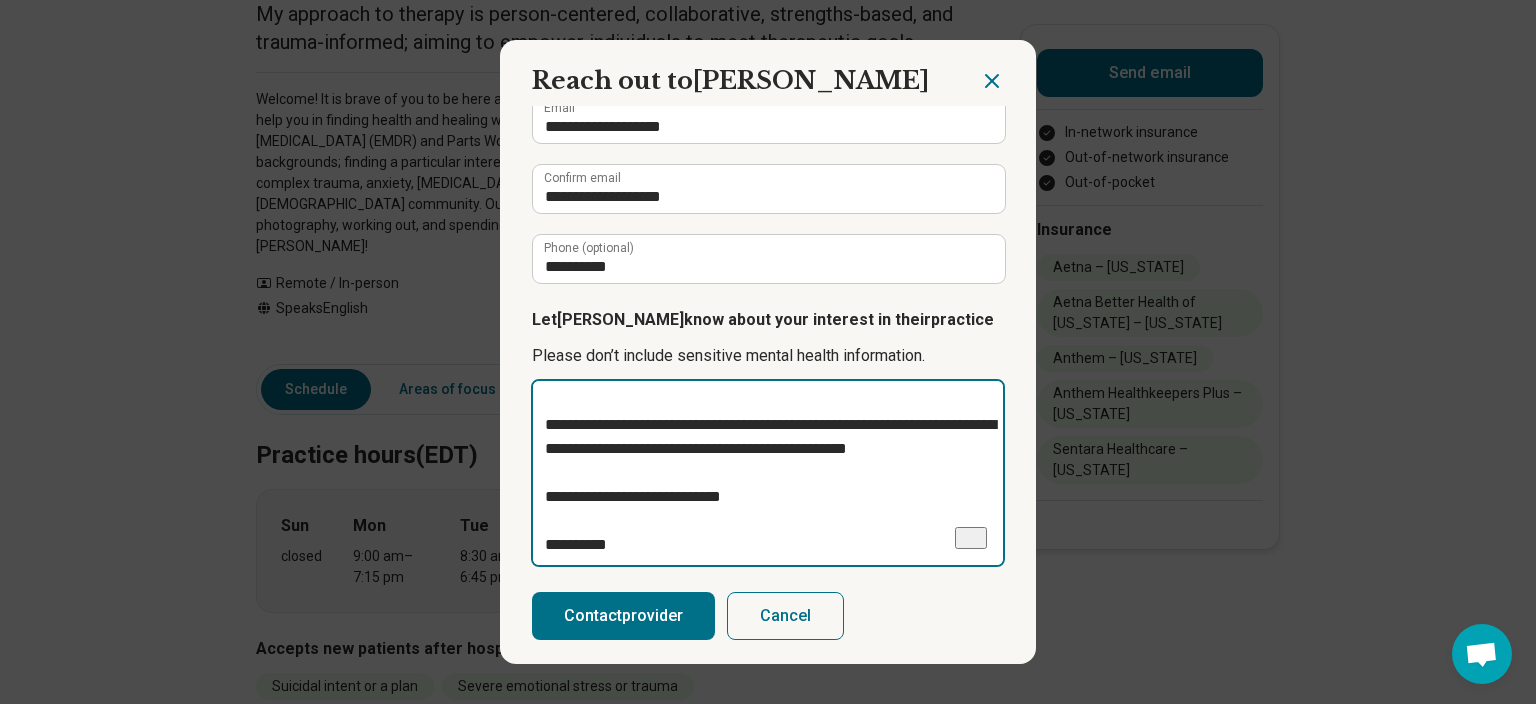 type on "**********" 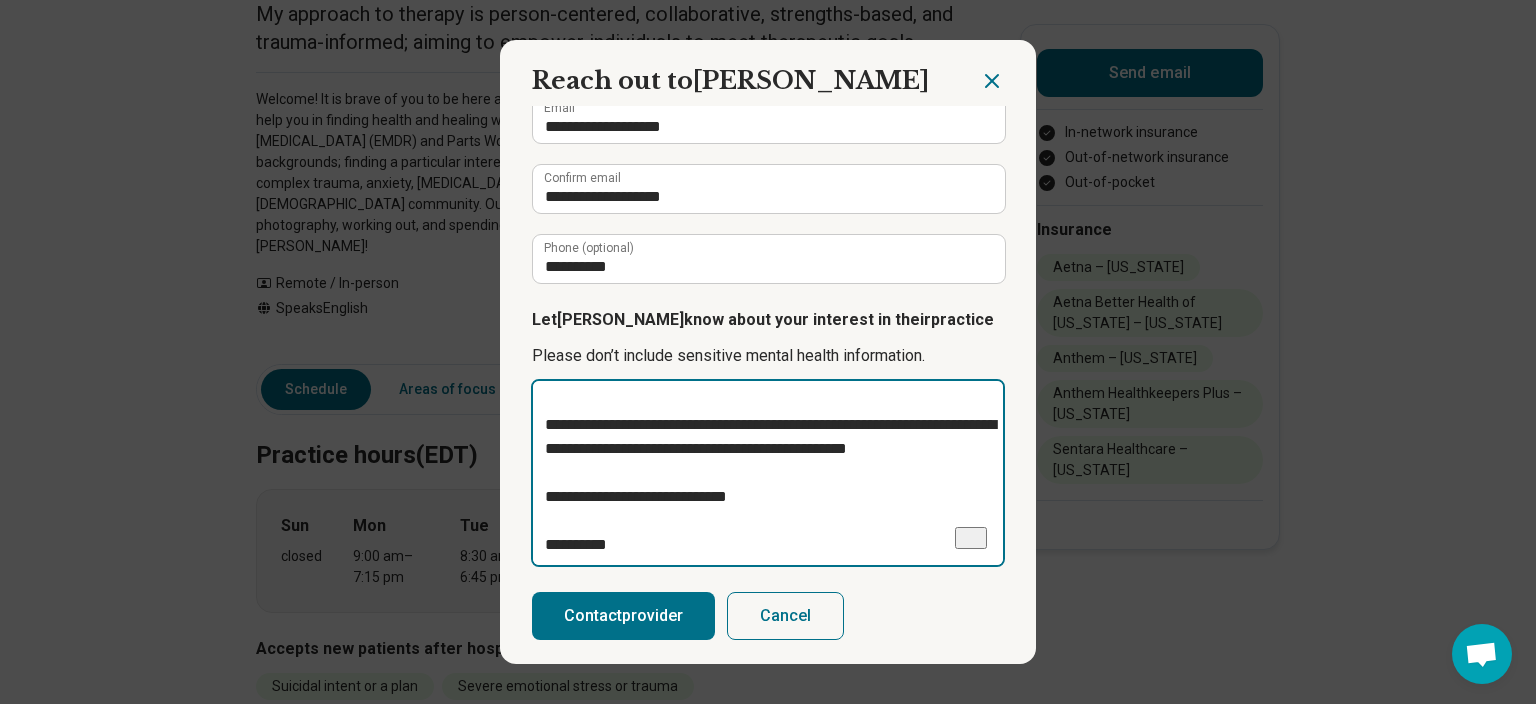 type on "**********" 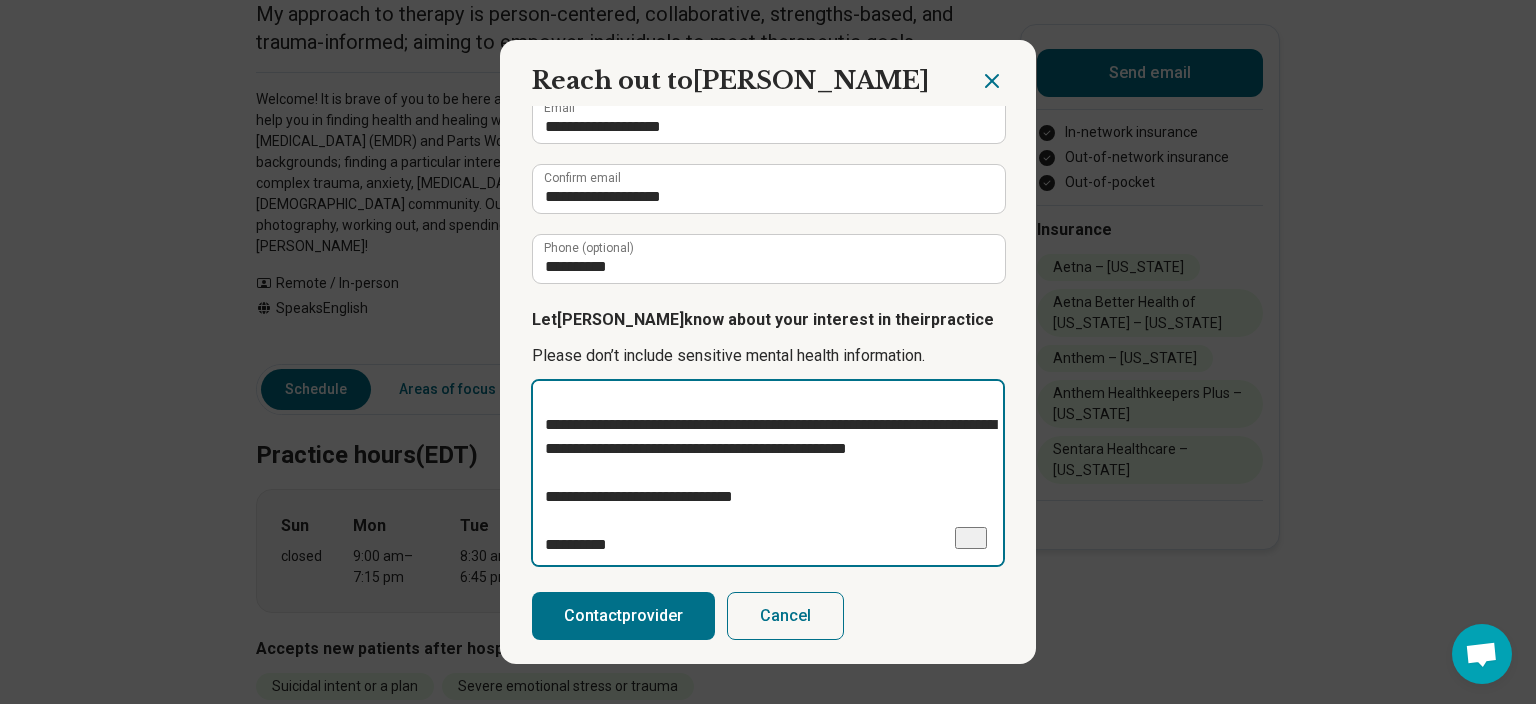 type on "**********" 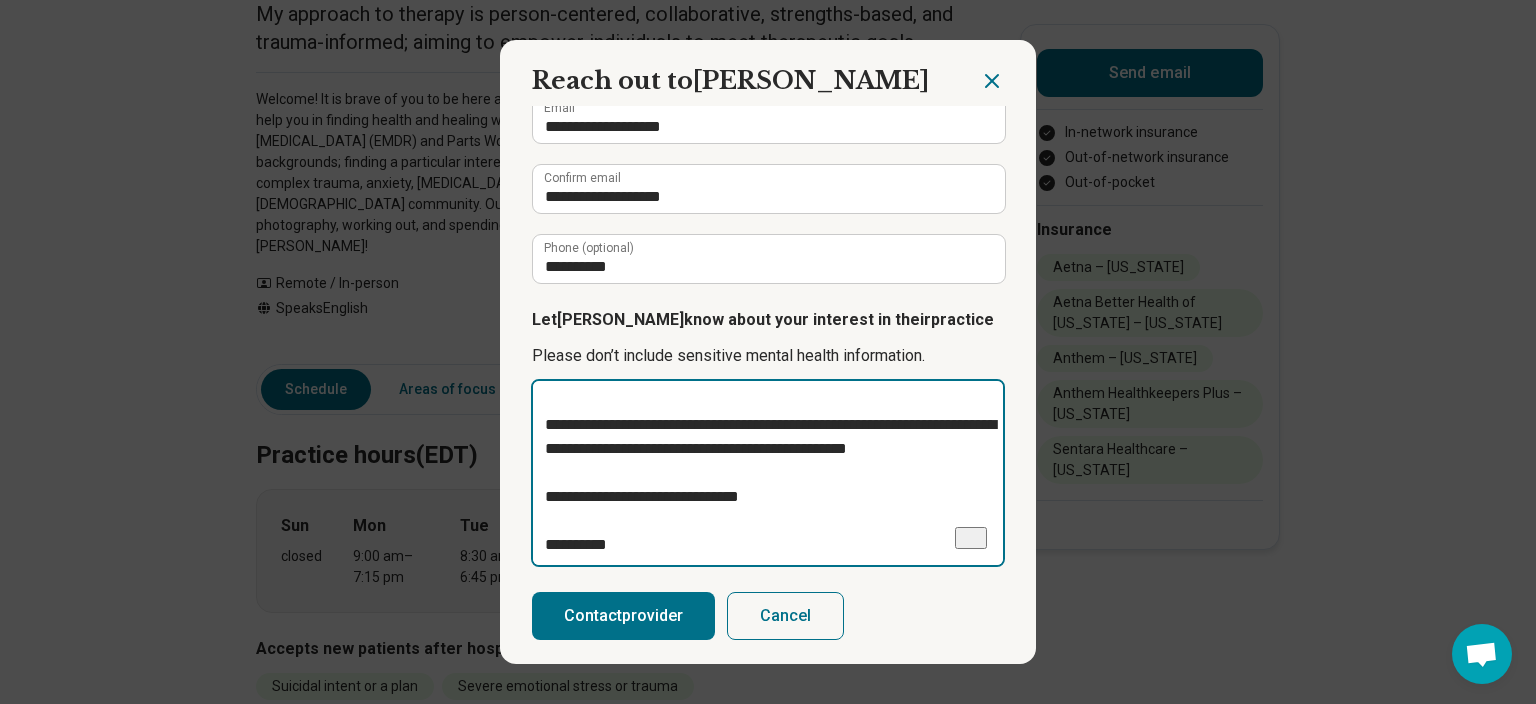 type on "**********" 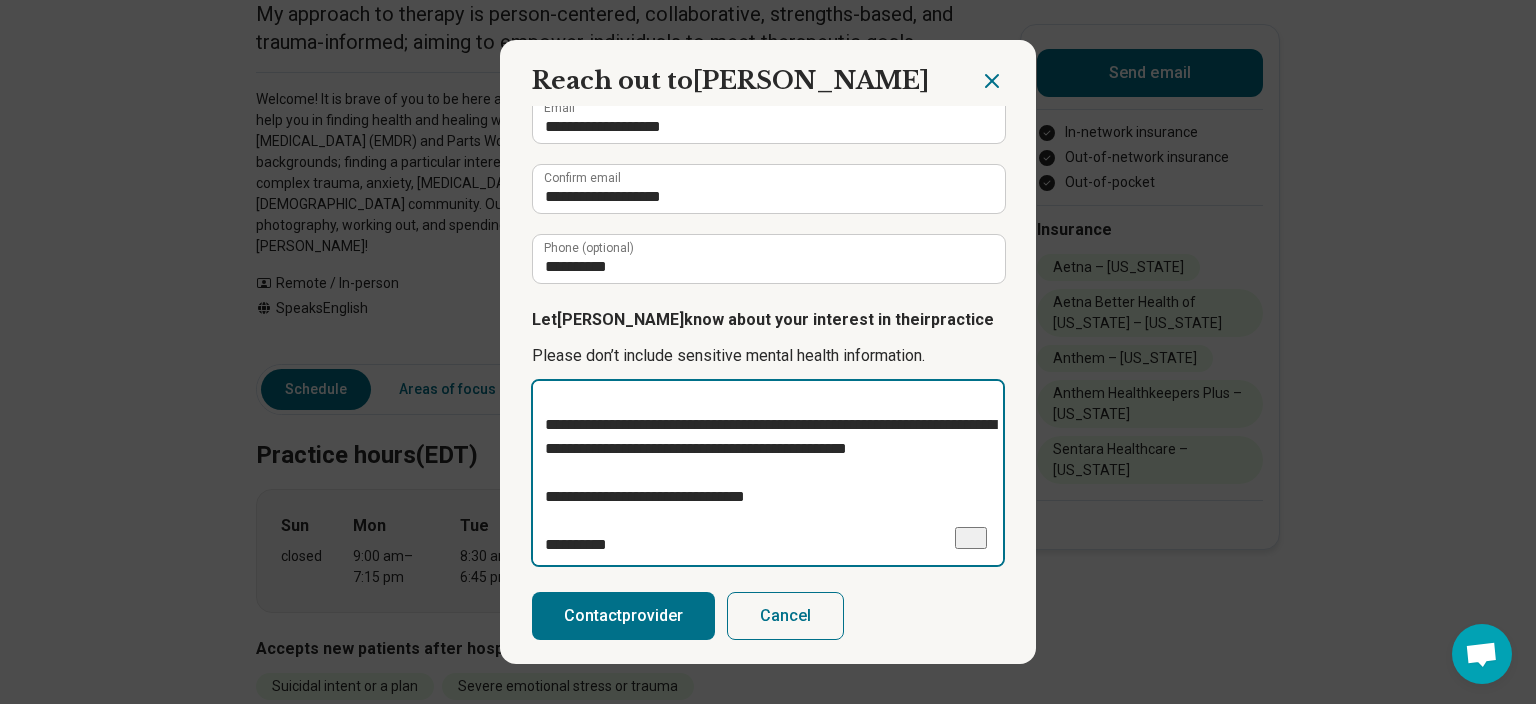 type on "*" 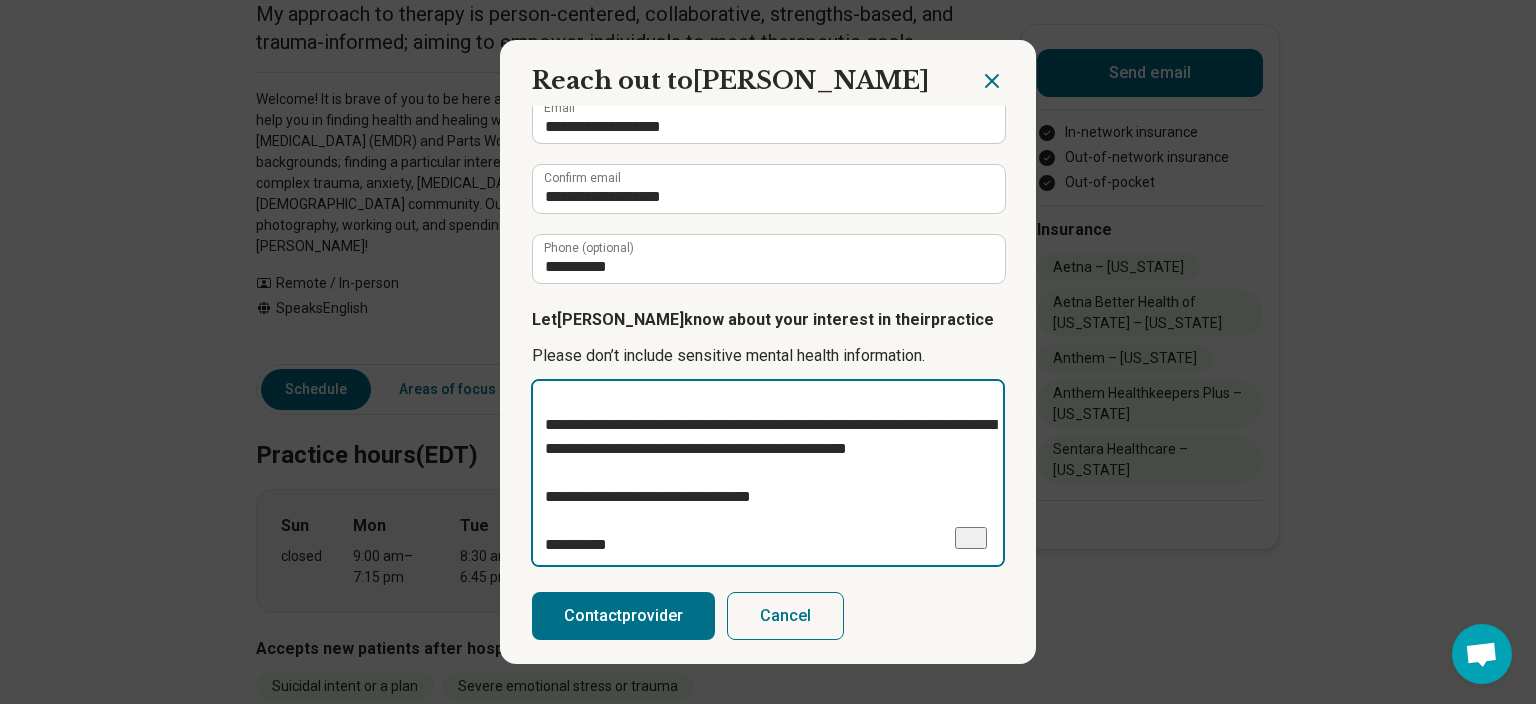 type on "**********" 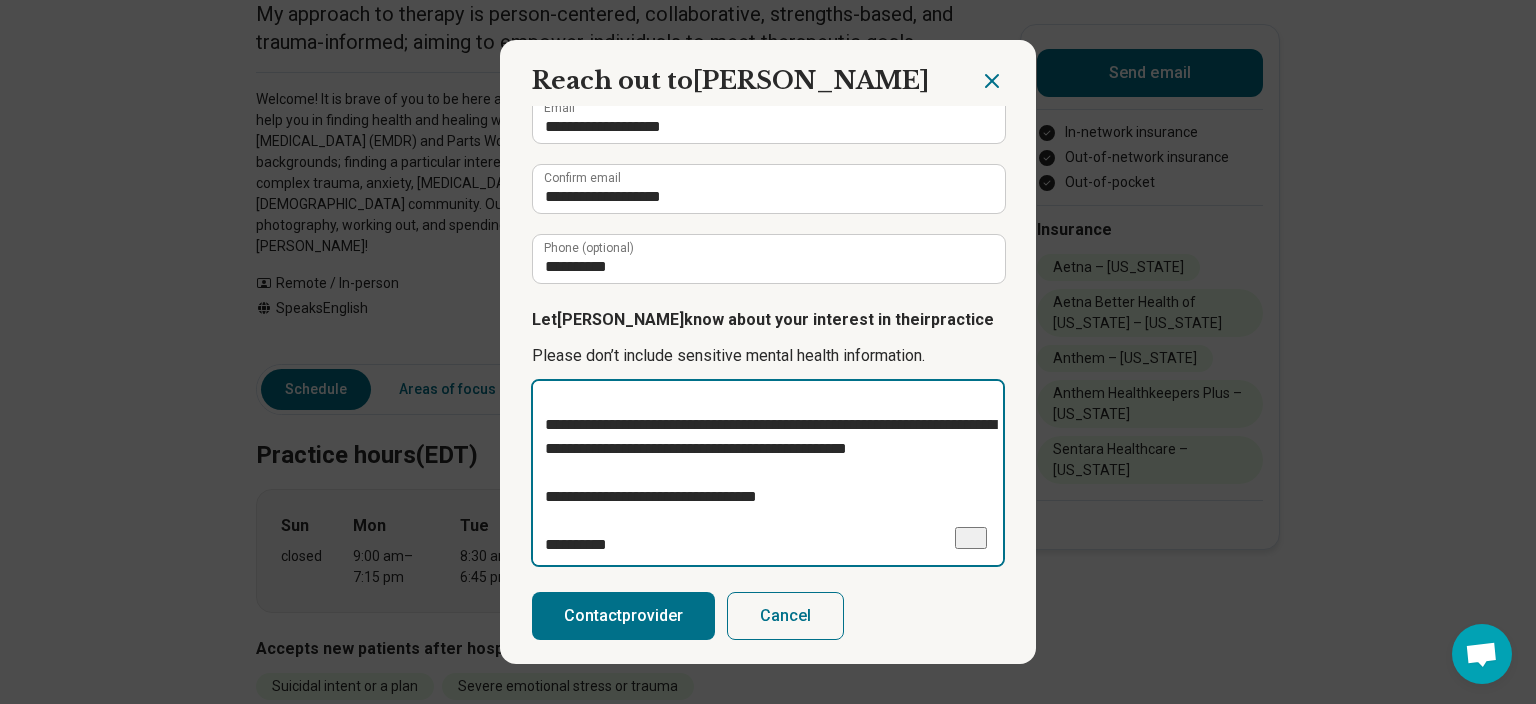 type on "**********" 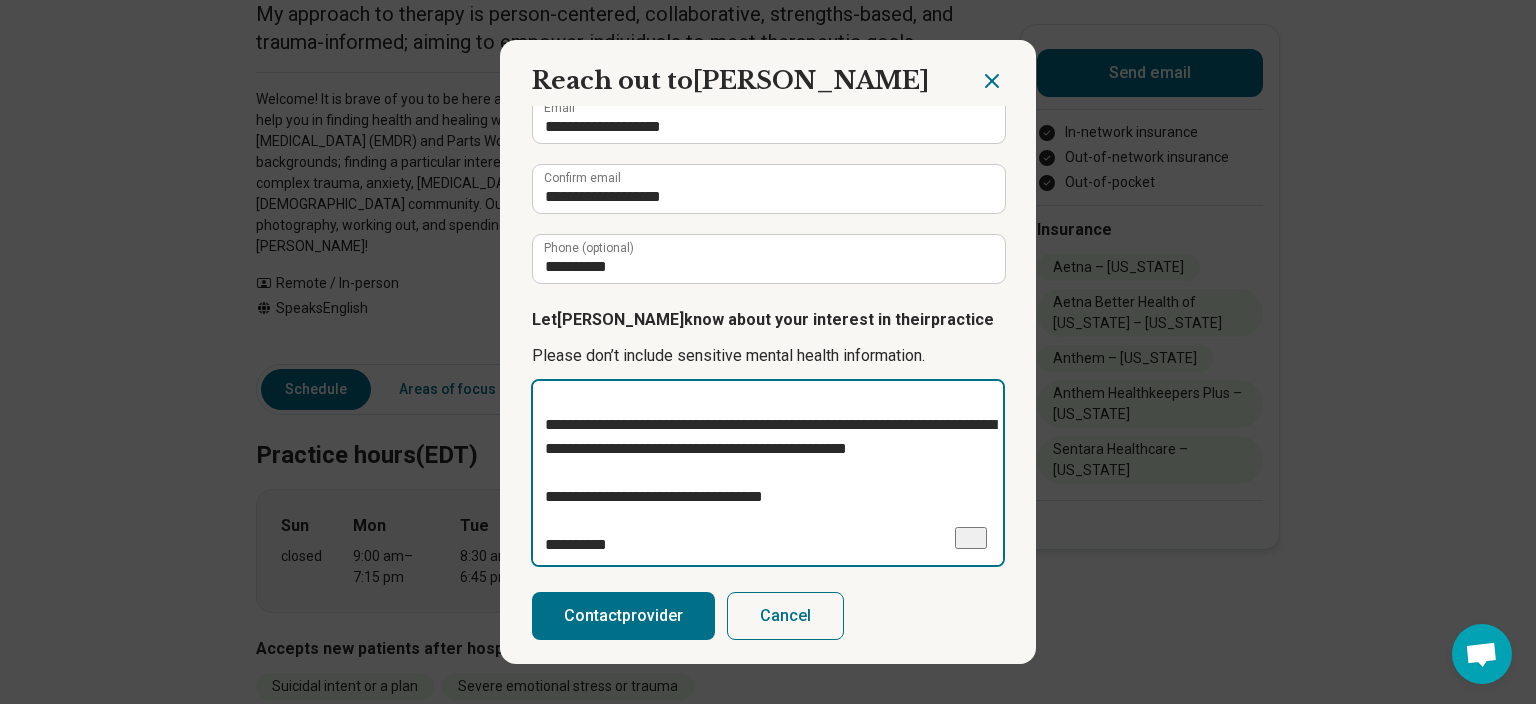 type on "**********" 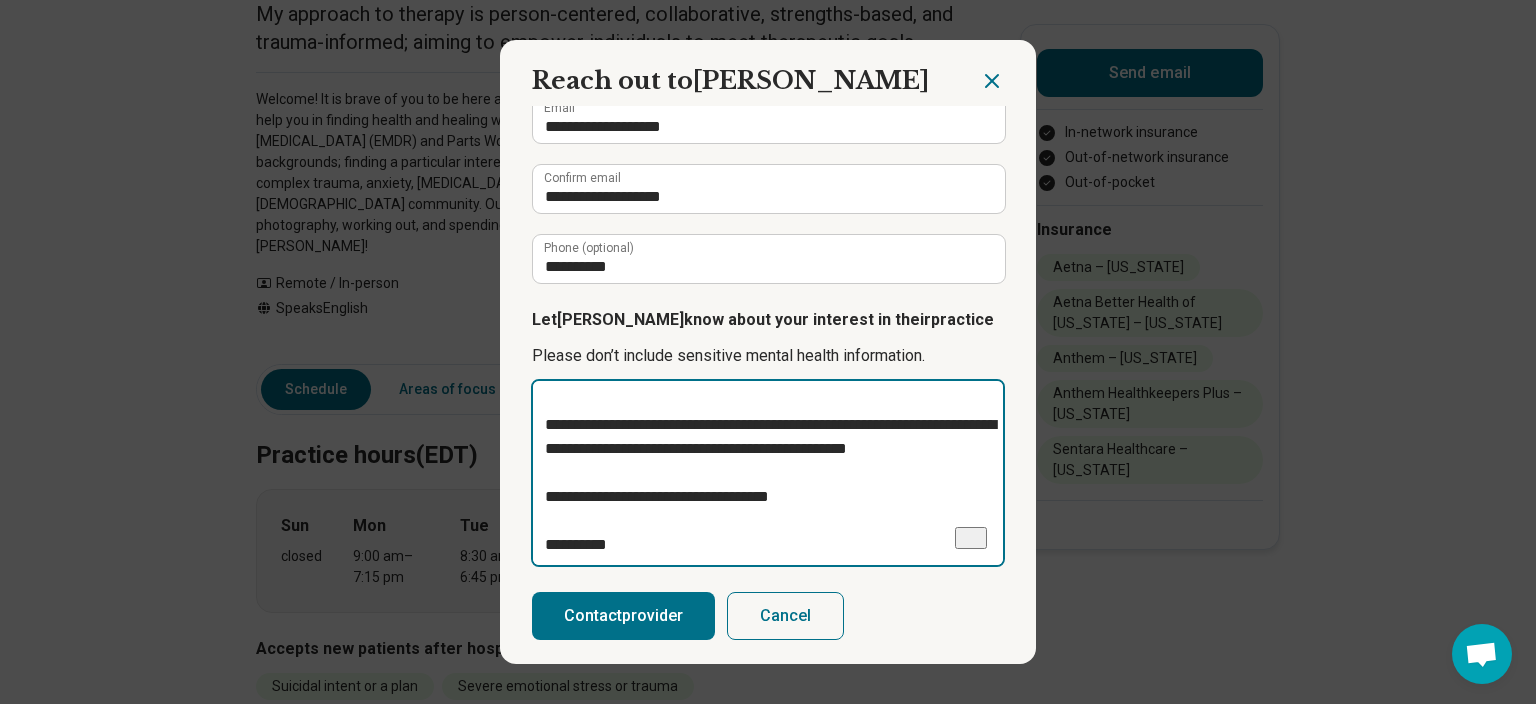 type on "**********" 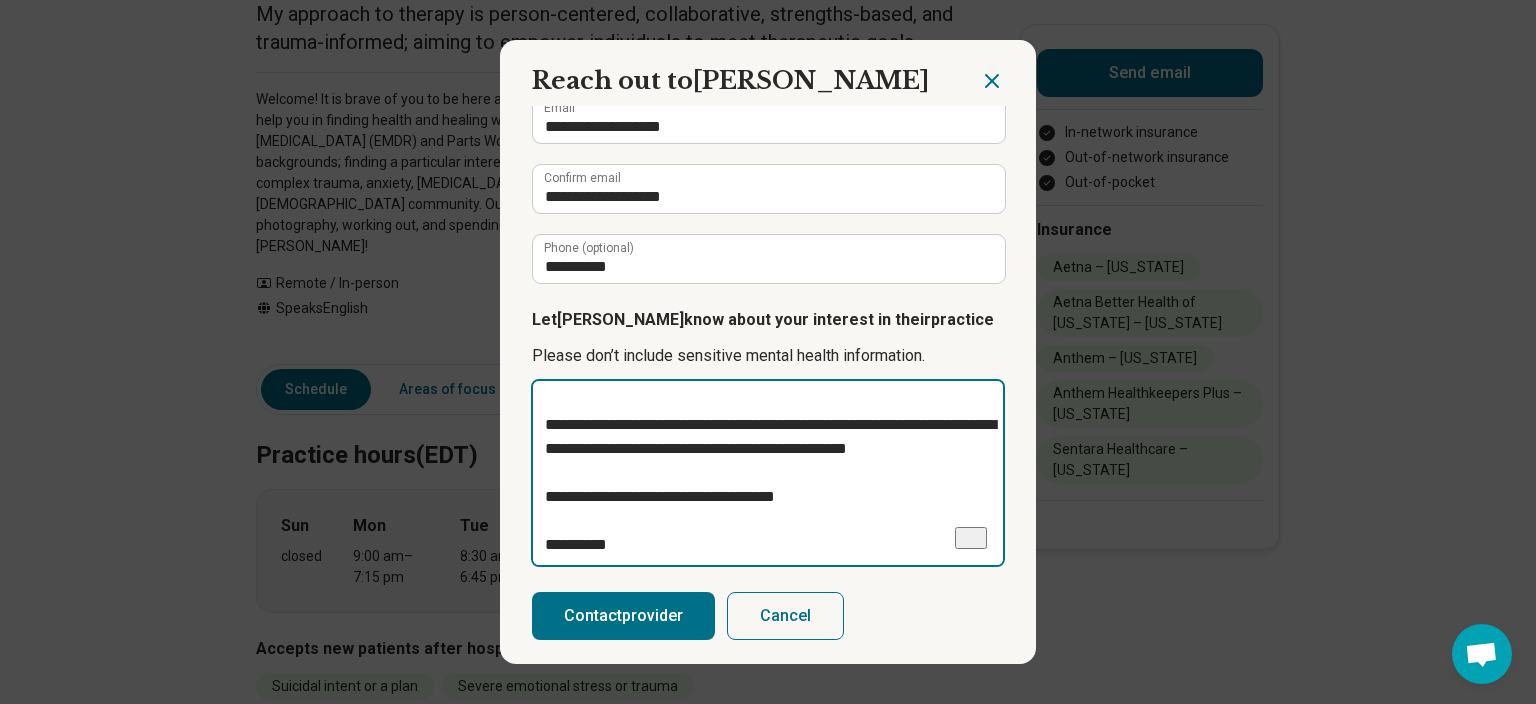 type on "**********" 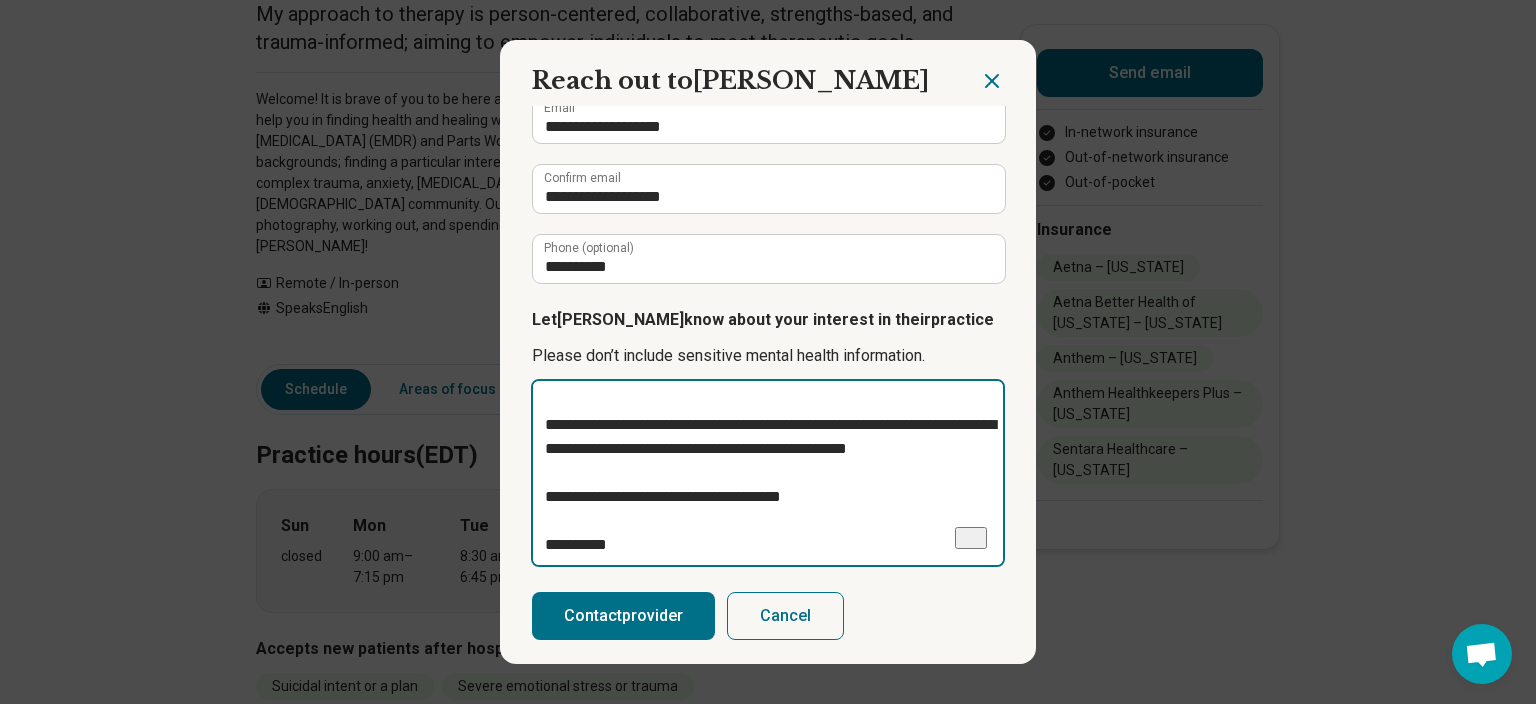 type on "**********" 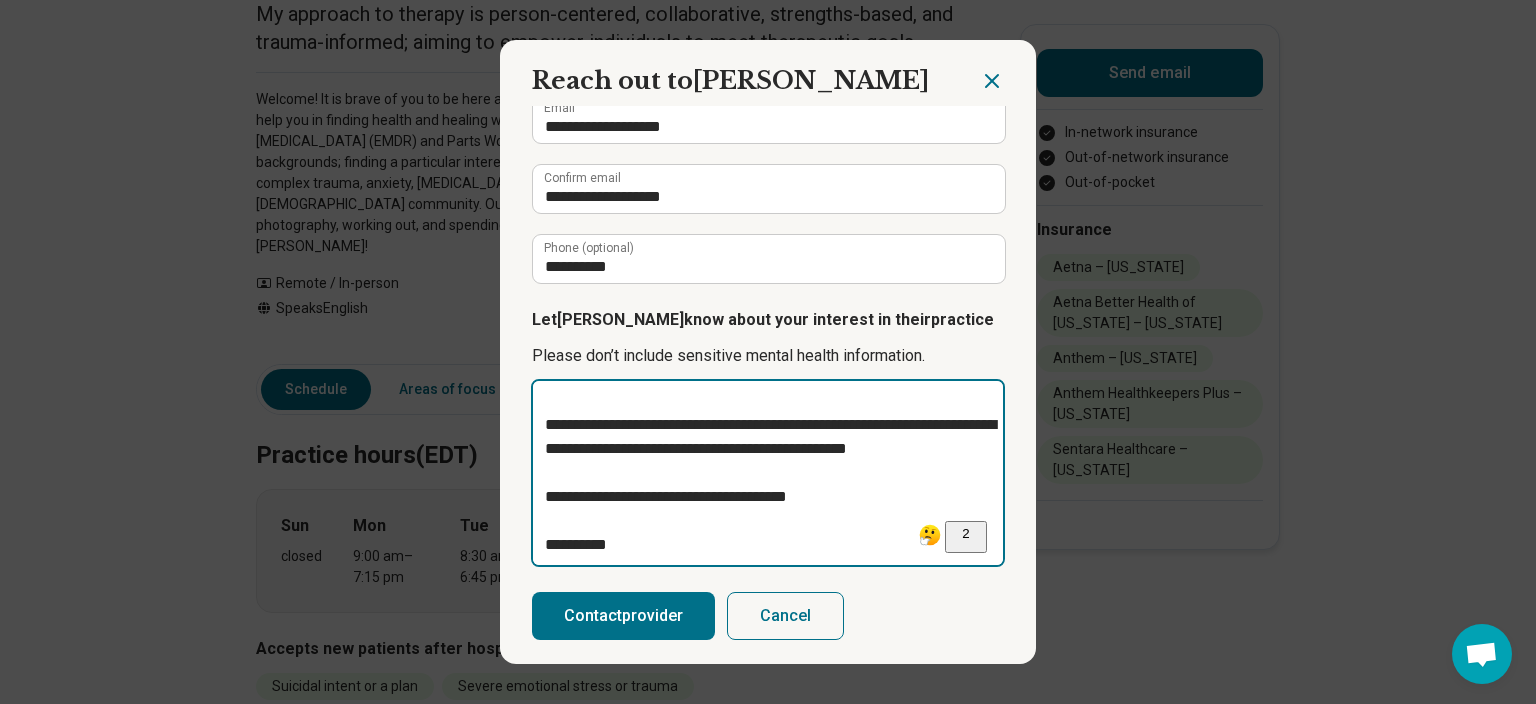 click on "**********" at bounding box center (768, 473) 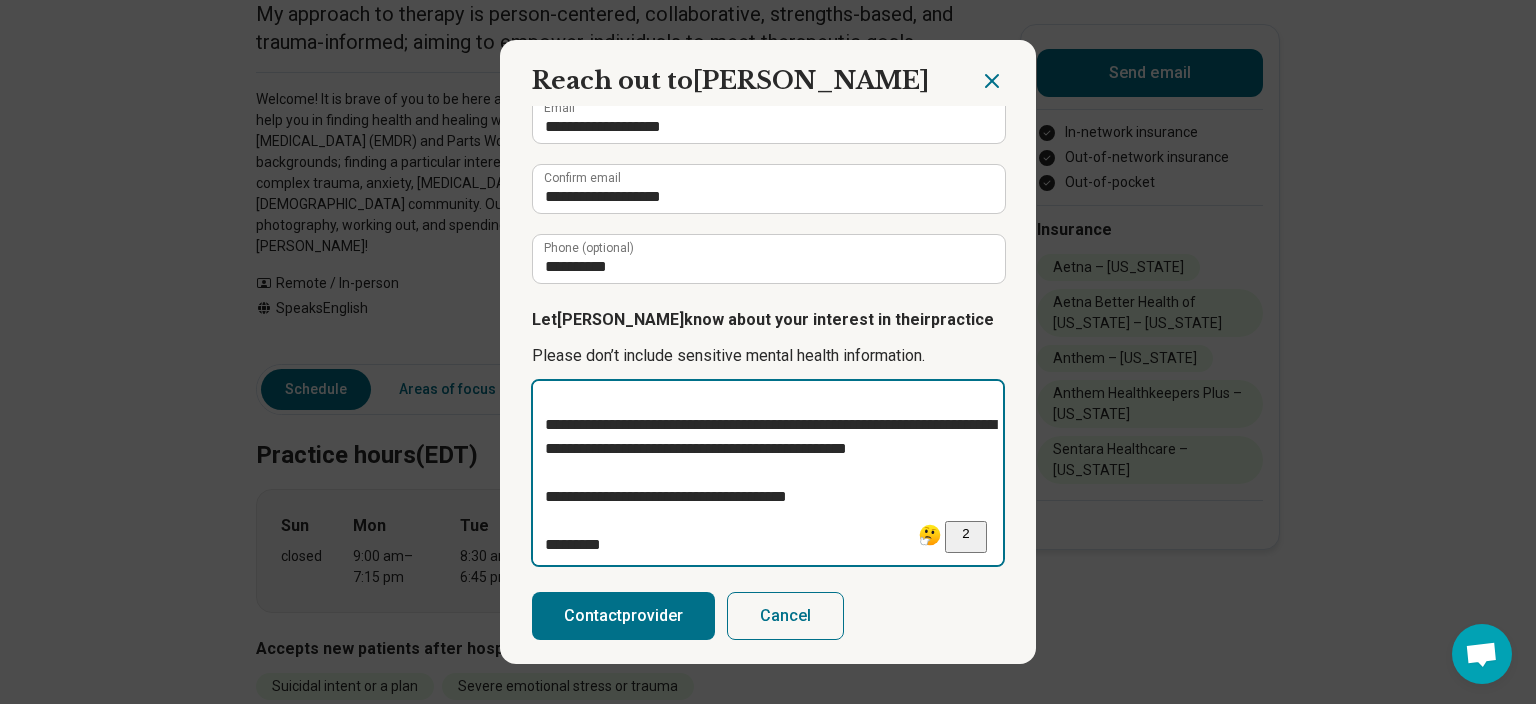 type on "**********" 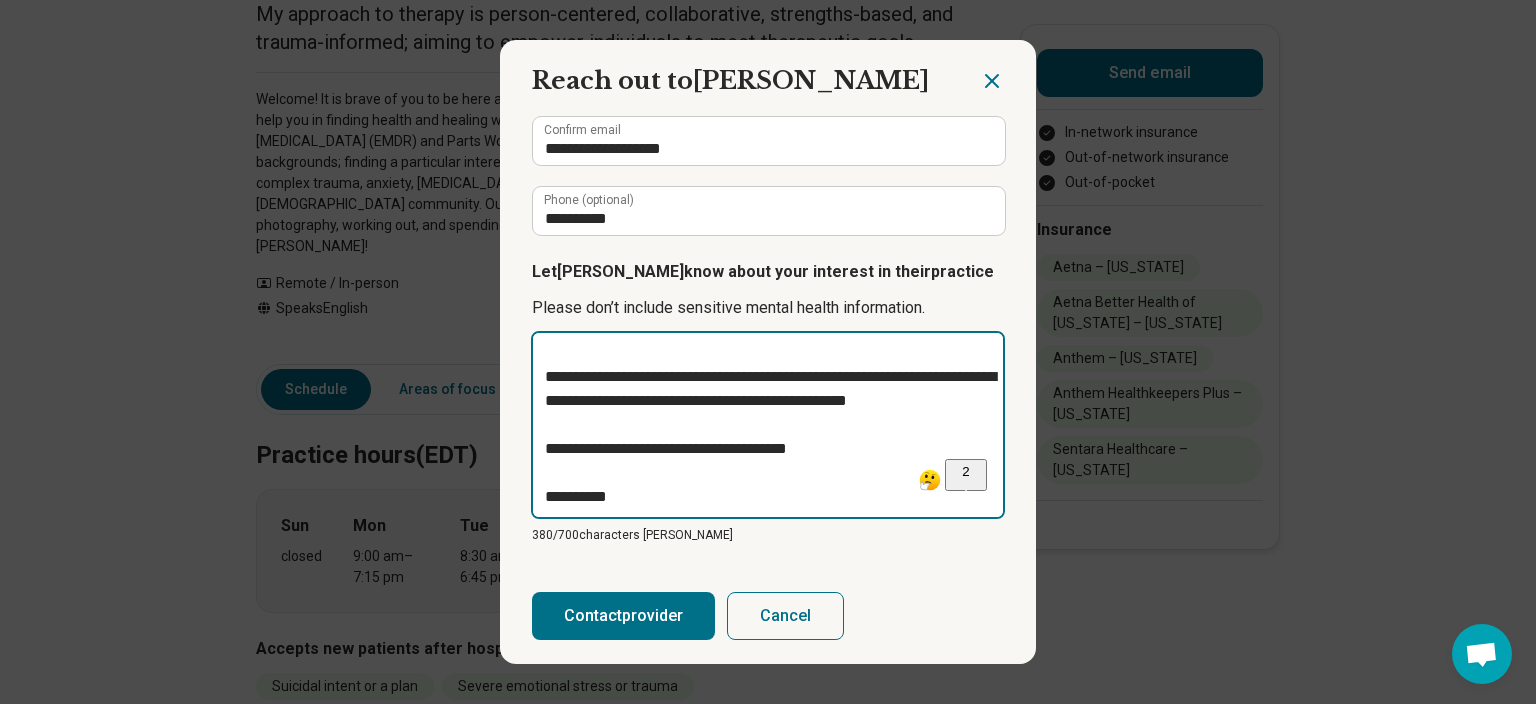 type on "**********" 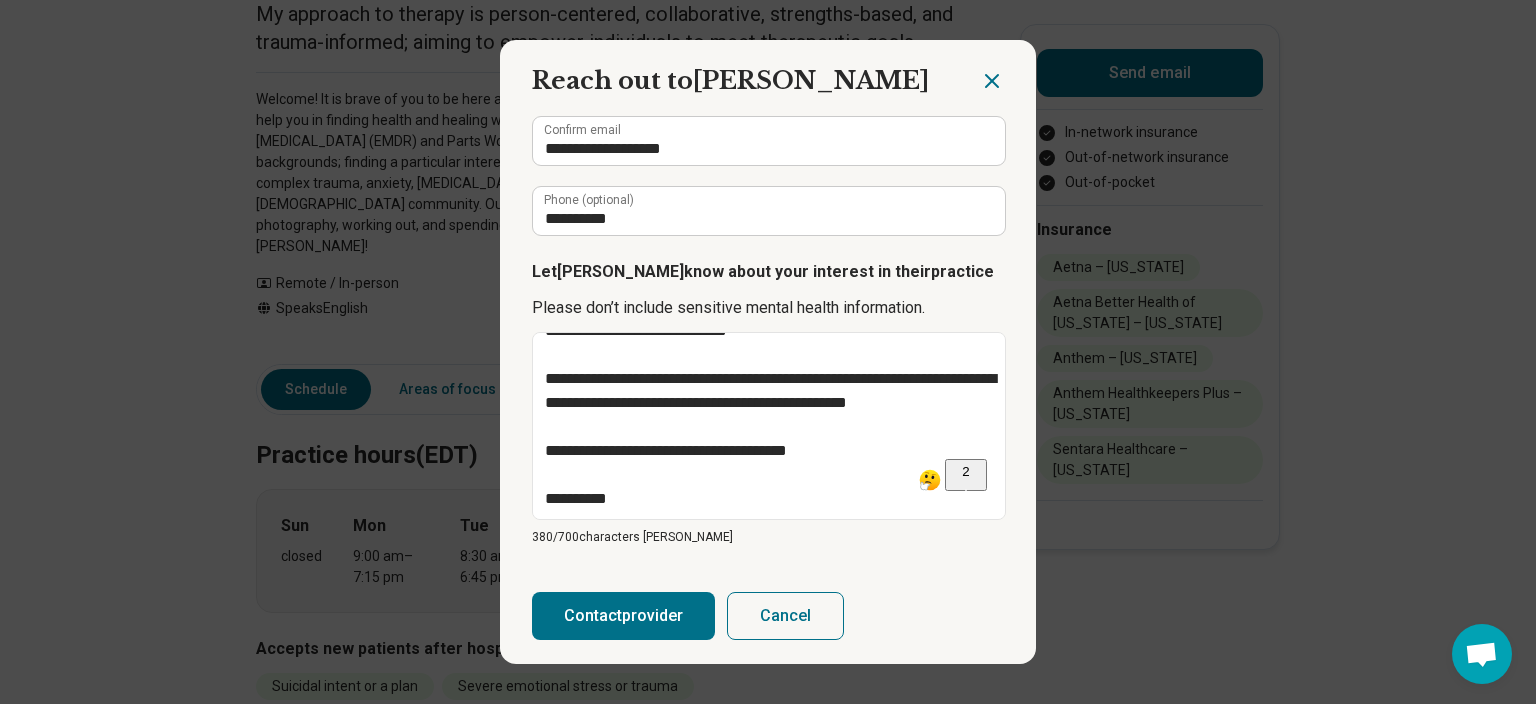 click on "Contact  provider" at bounding box center (623, 616) 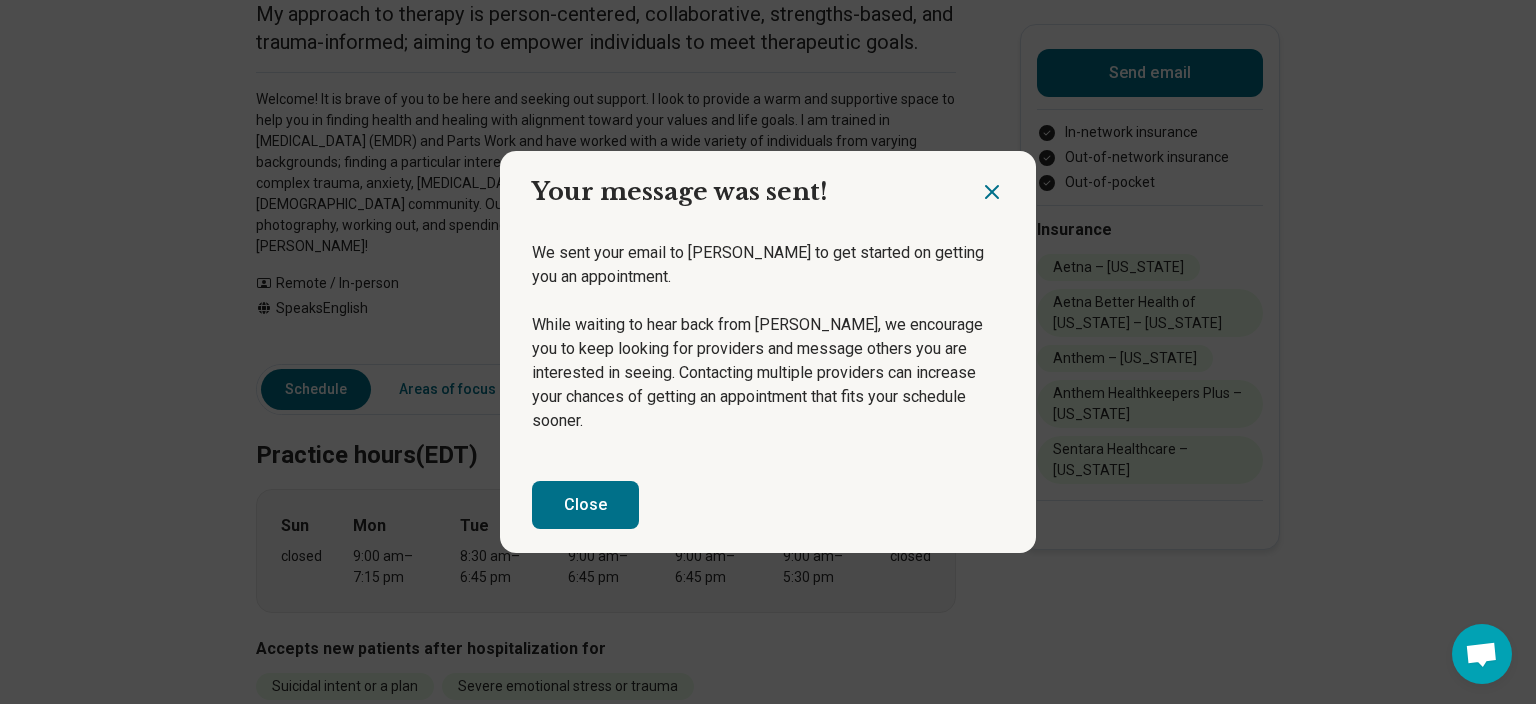 click 